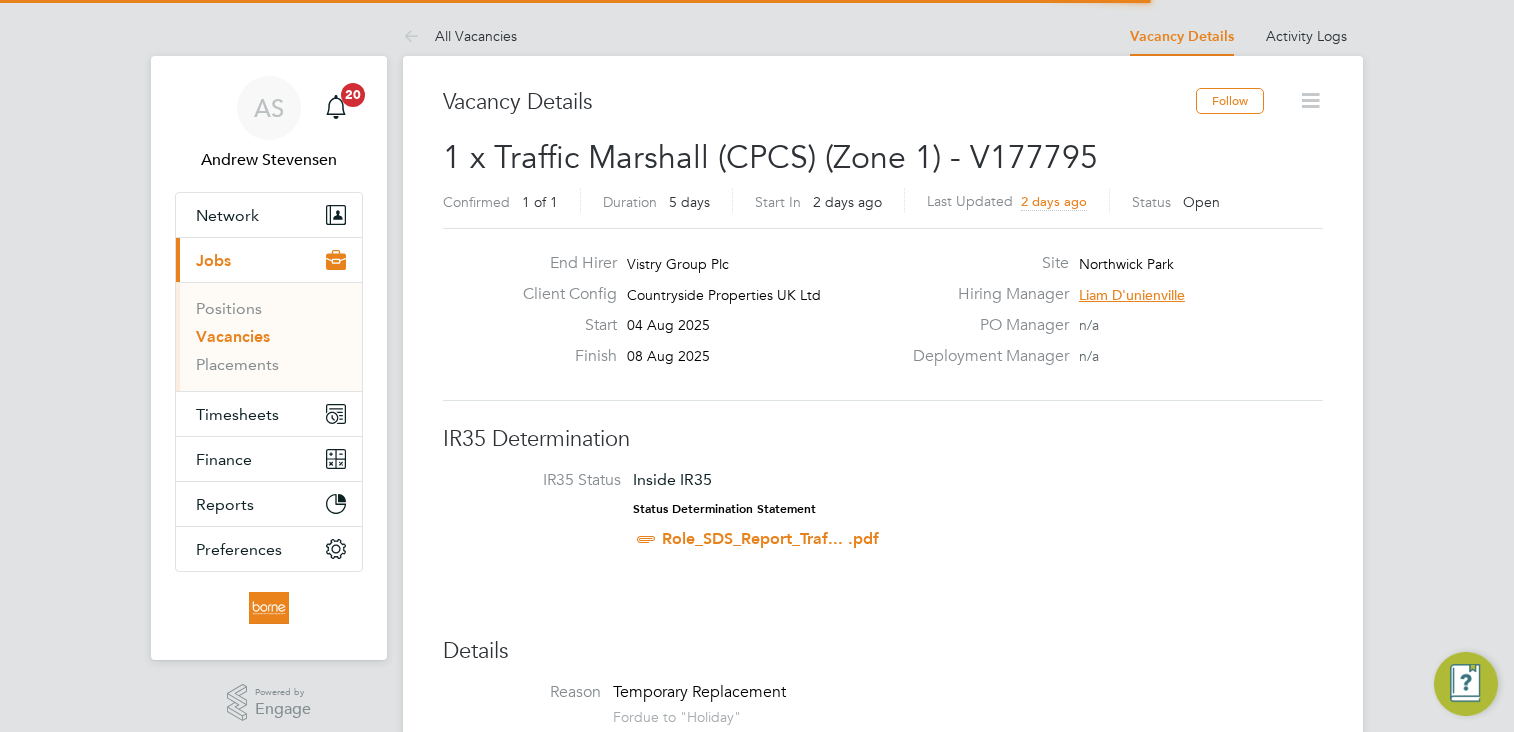 scroll, scrollTop: 0, scrollLeft: 0, axis: both 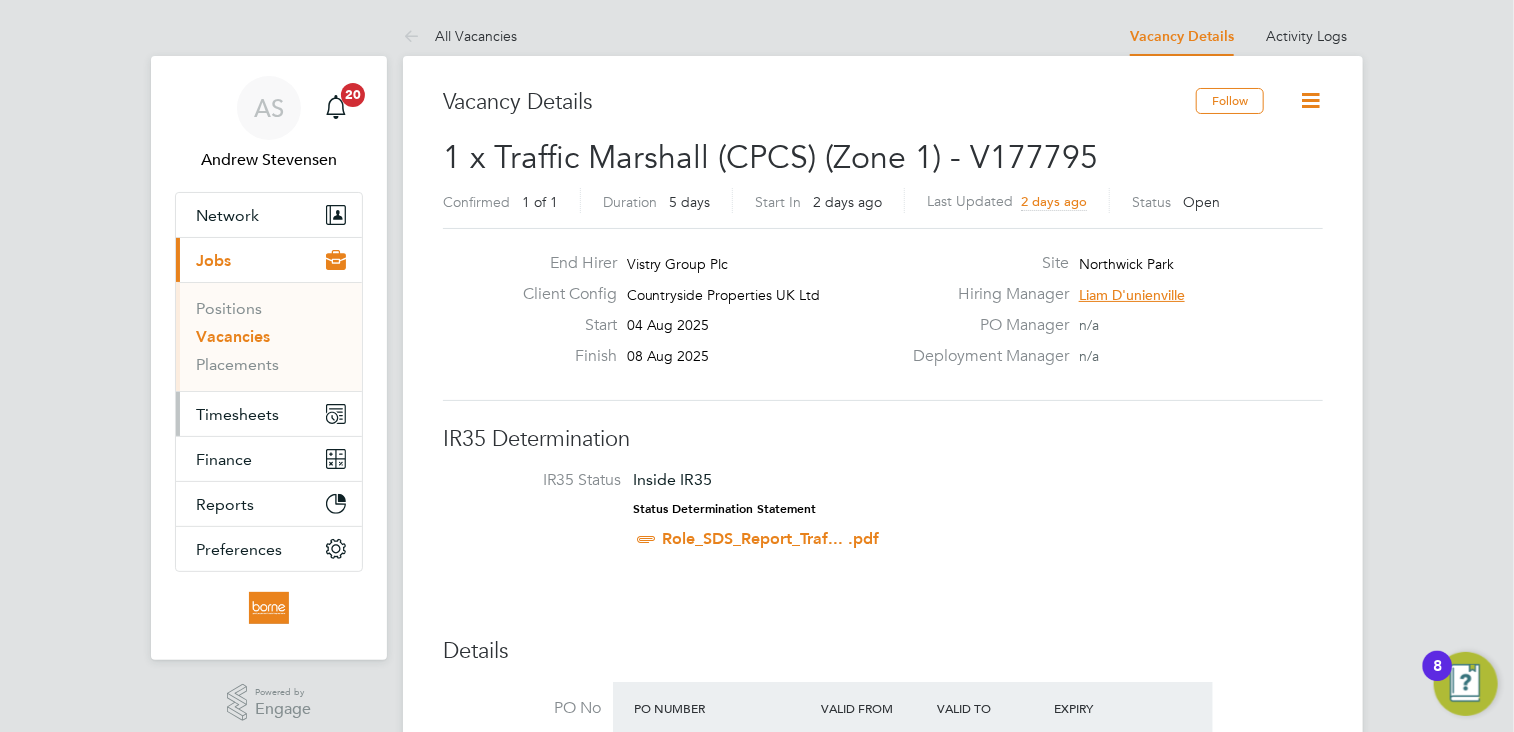 click on "Timesheets" at bounding box center [269, 414] 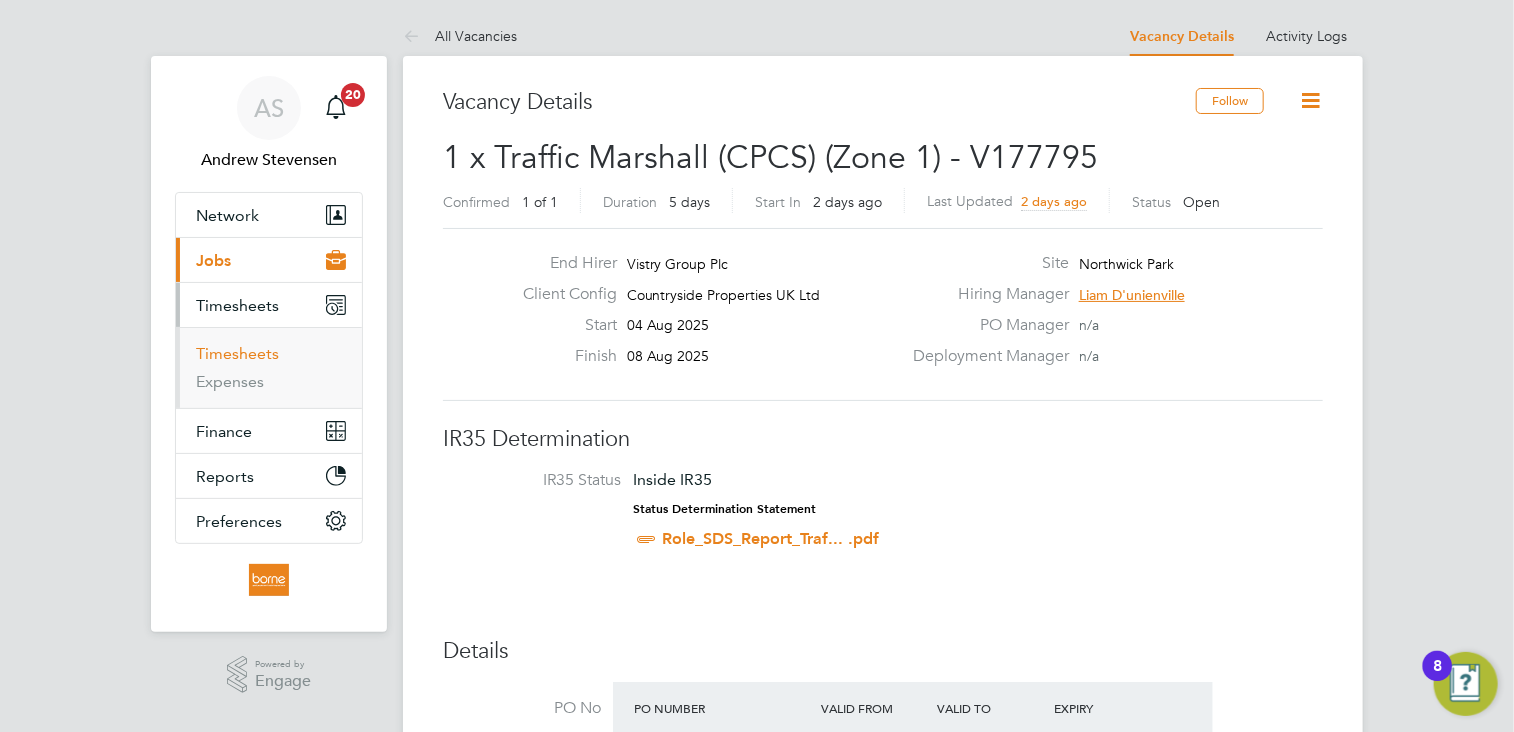 click on "Timesheets" at bounding box center [237, 353] 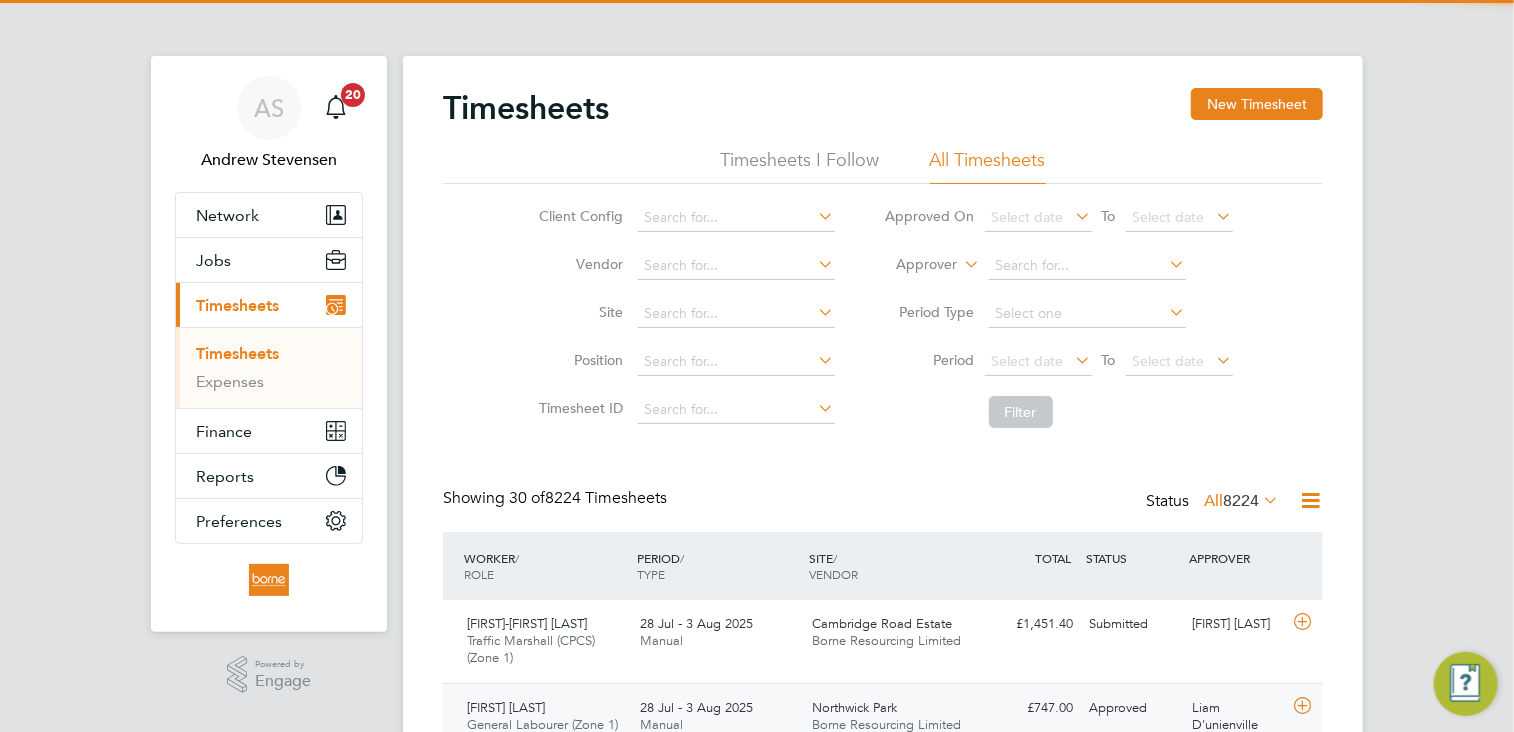 scroll, scrollTop: 10, scrollLeft: 10, axis: both 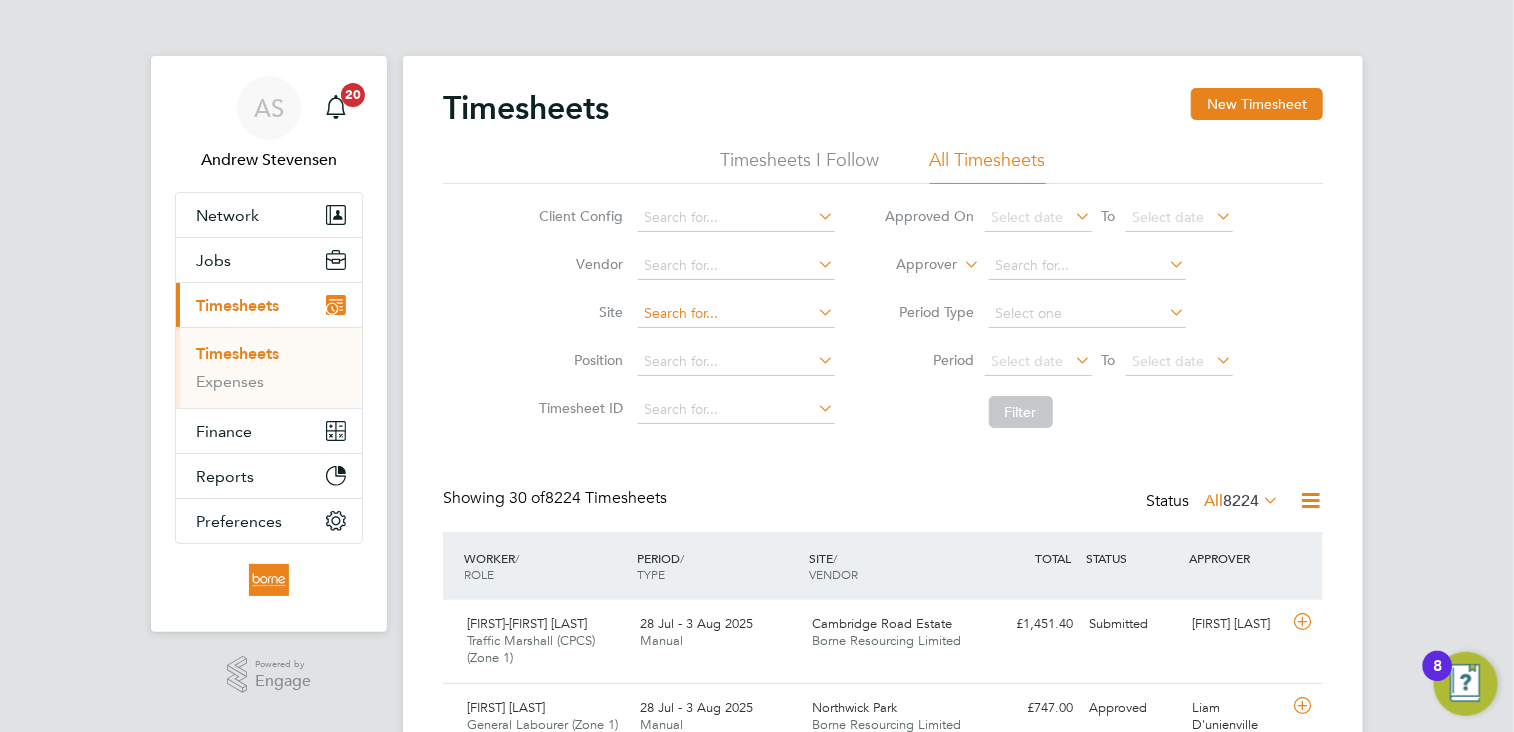 click 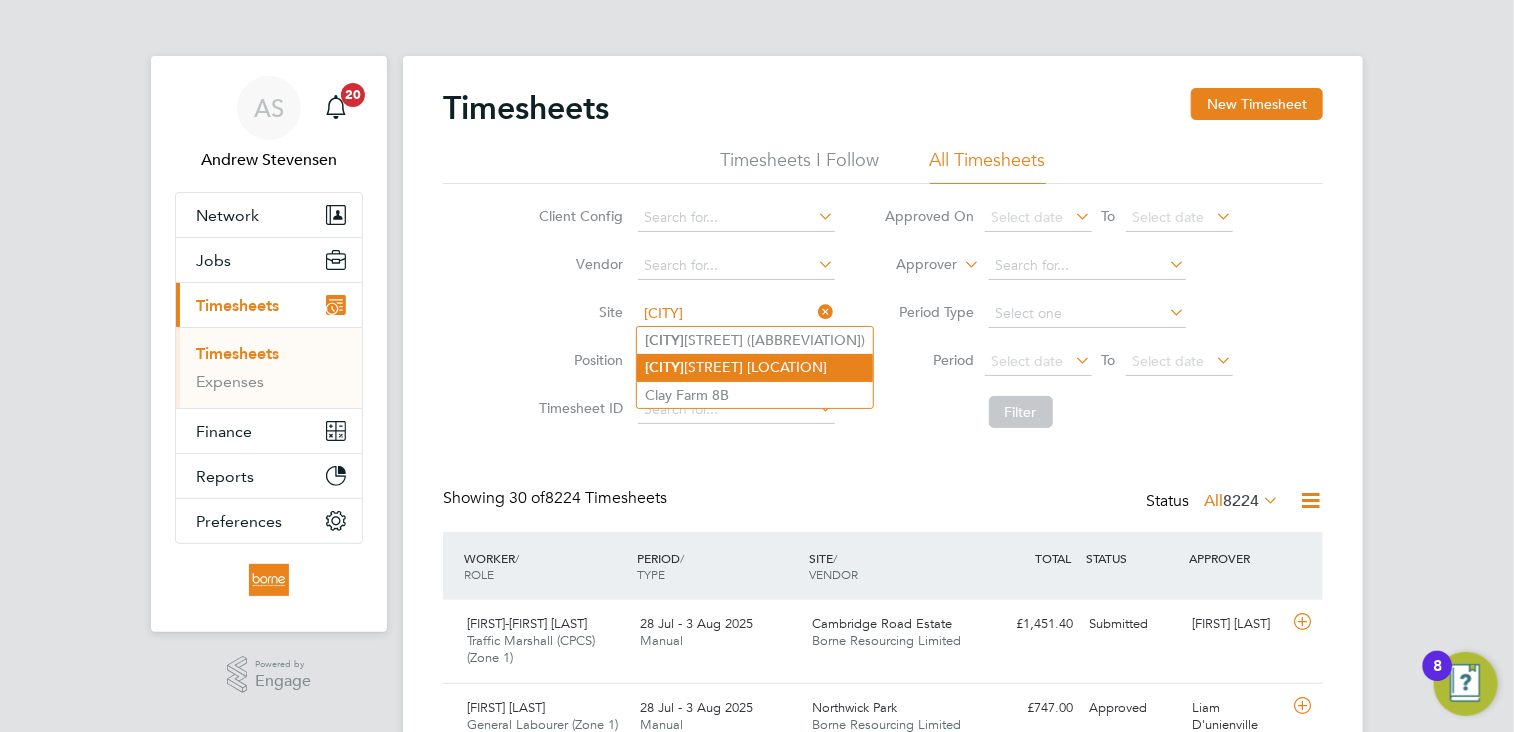 click on "Cambri dge Road Estate" 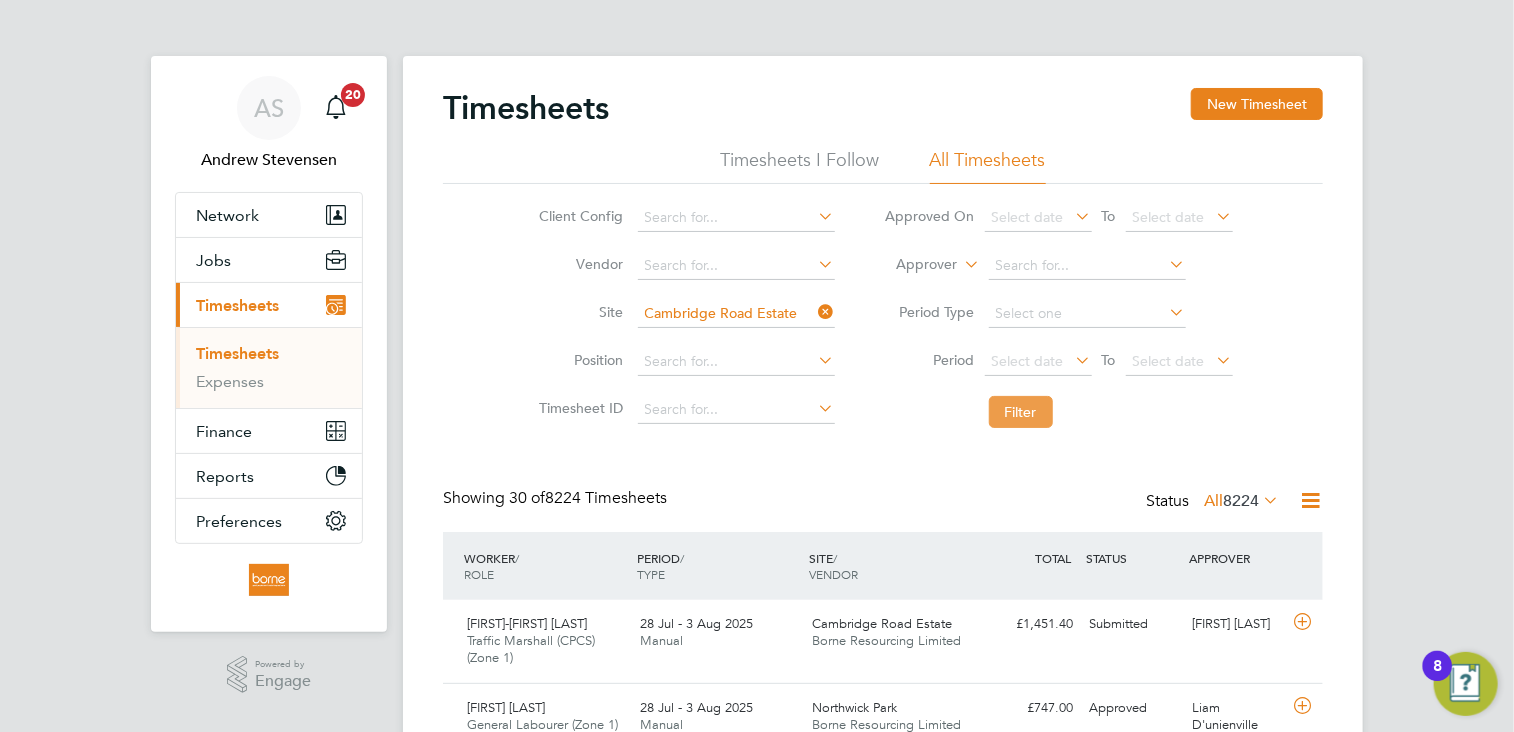 click on "Filter" 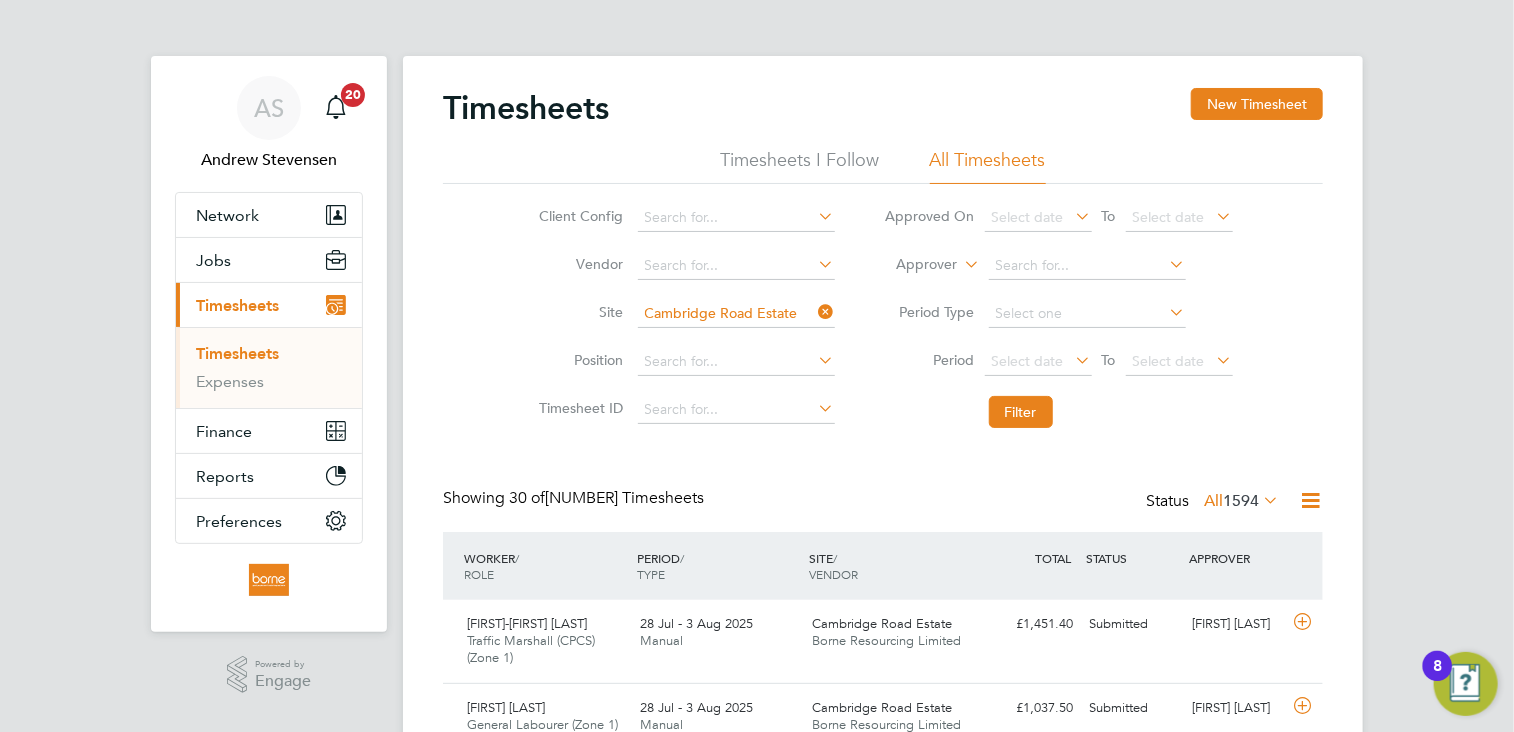 click on "AS   Andrew Stevensen   Notifications
20   Applications:   Network
Team Members   Businesses   Sites   Workers   Contacts   Jobs
Positions   Vacancies   Placements   Current page:   Timesheets
Timesheets   Expenses   Finance
Invoices & Credit Notes   Statements   Payments   Reports
Margin Report   Report Downloads   Preferences
My Business   Branding   Doc. Requirements   VMS Configurations   Notifications   Activity Logs
.st0{fill:#C0C1C2;}
Powered by Engage Timesheets New Timesheet Timesheets I Follow All Timesheets Client Config   Vendor   Site   Cambridge Road Estate Position   Timesheet ID   Approved On
Select date
To
Select date
Approver     Period Type   Period
Select date
To
Select date" at bounding box center (757, 1452) 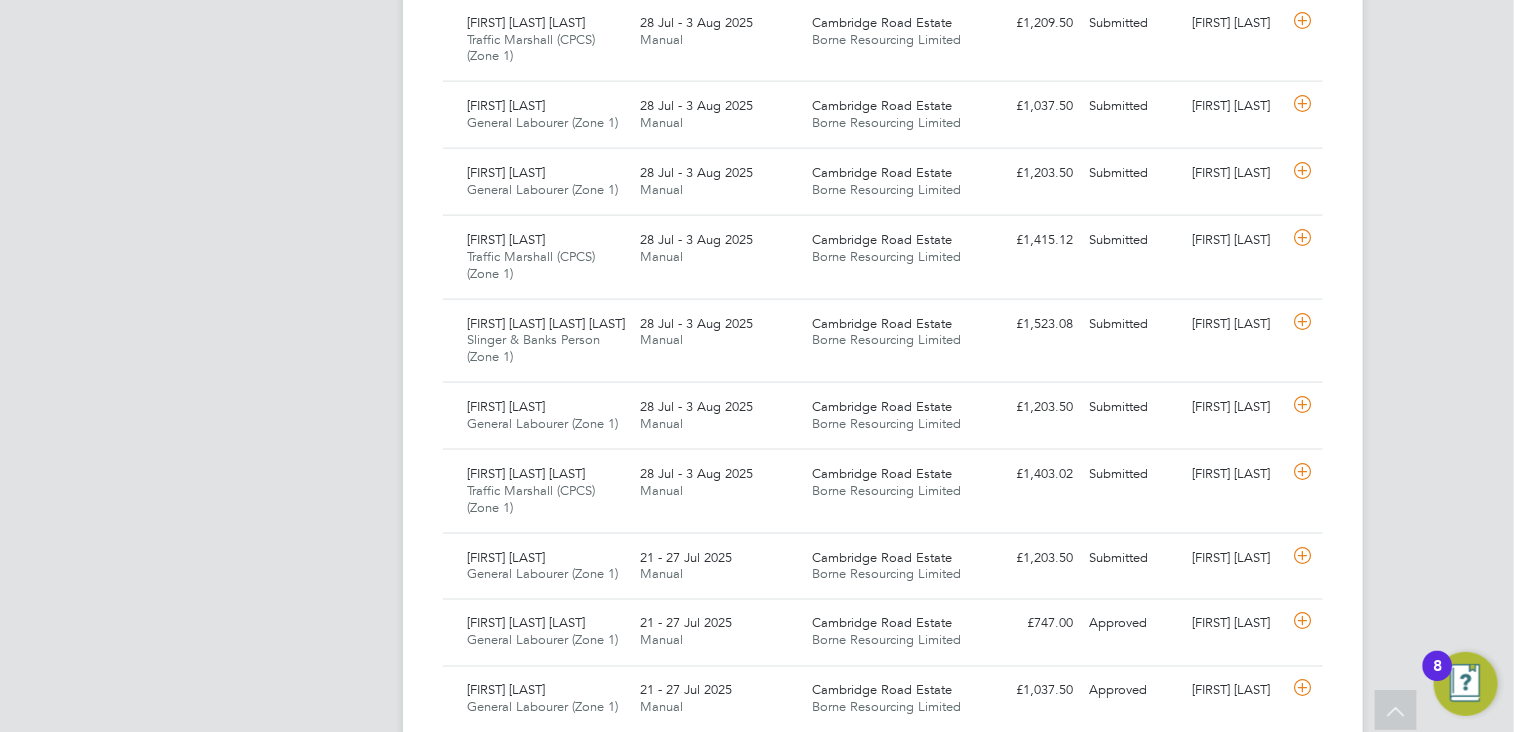 click on "AS   Andrew Stevensen   Notifications
20   Applications:   Network
Team Members   Businesses   Sites   Workers   Contacts   Jobs
Positions   Vacancies   Placements   Current page:   Timesheets
Timesheets   Expenses   Finance
Invoices & Credit Notes   Statements   Payments   Reports
Margin Report   Report Downloads   Preferences
My Business   Branding   Doc. Requirements   VMS Configurations   Notifications   Activity Logs
.st0{fill:#C0C1C2;}
Powered by Engage Timesheets New Timesheet Timesheets I Follow All Timesheets Client Config   Vendor   Site   Cambridge Road Estate Position   Timesheet ID   Approved On
Select date
To
Select date
Approver     Period Type   Period
Select date
To
Select date" at bounding box center (757, 132) 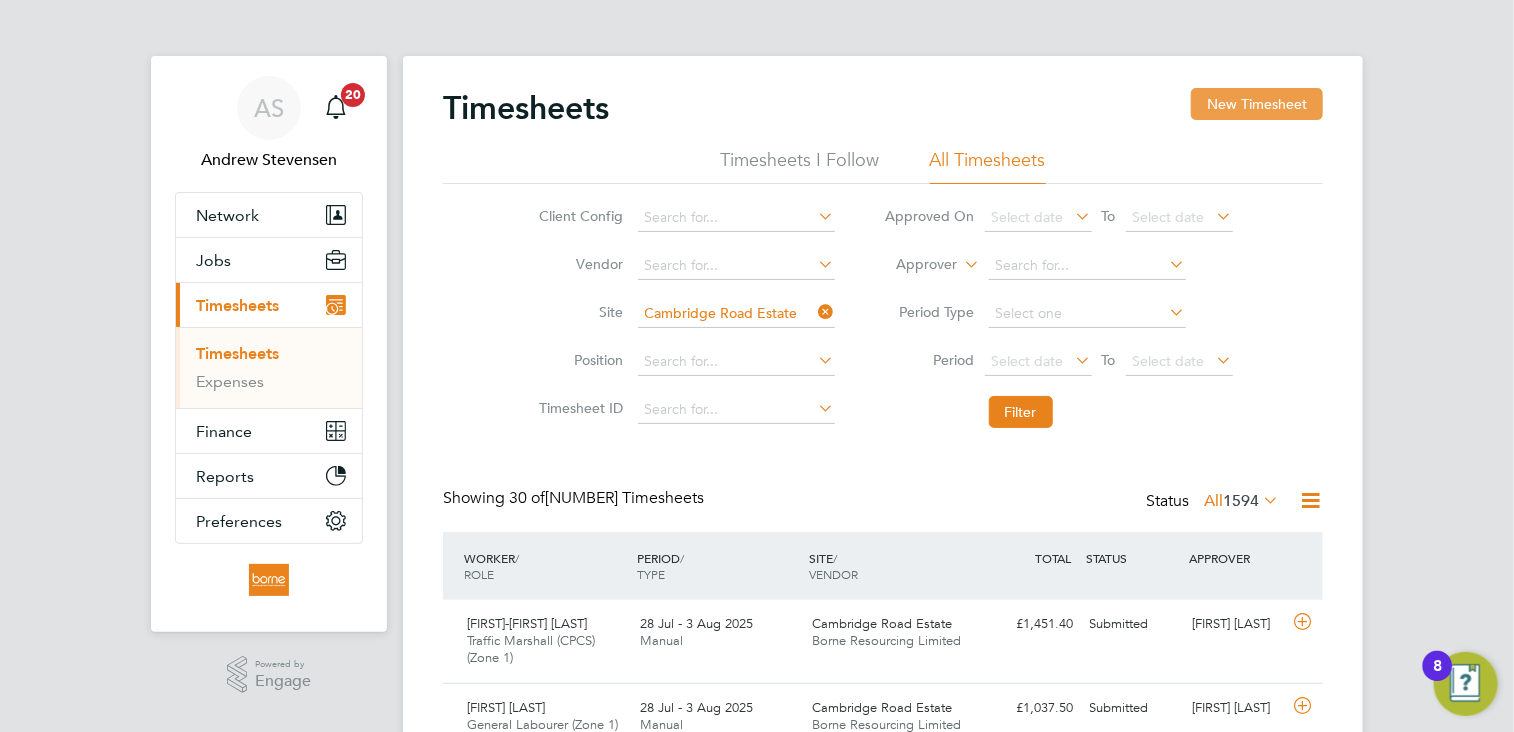click on "New Timesheet" 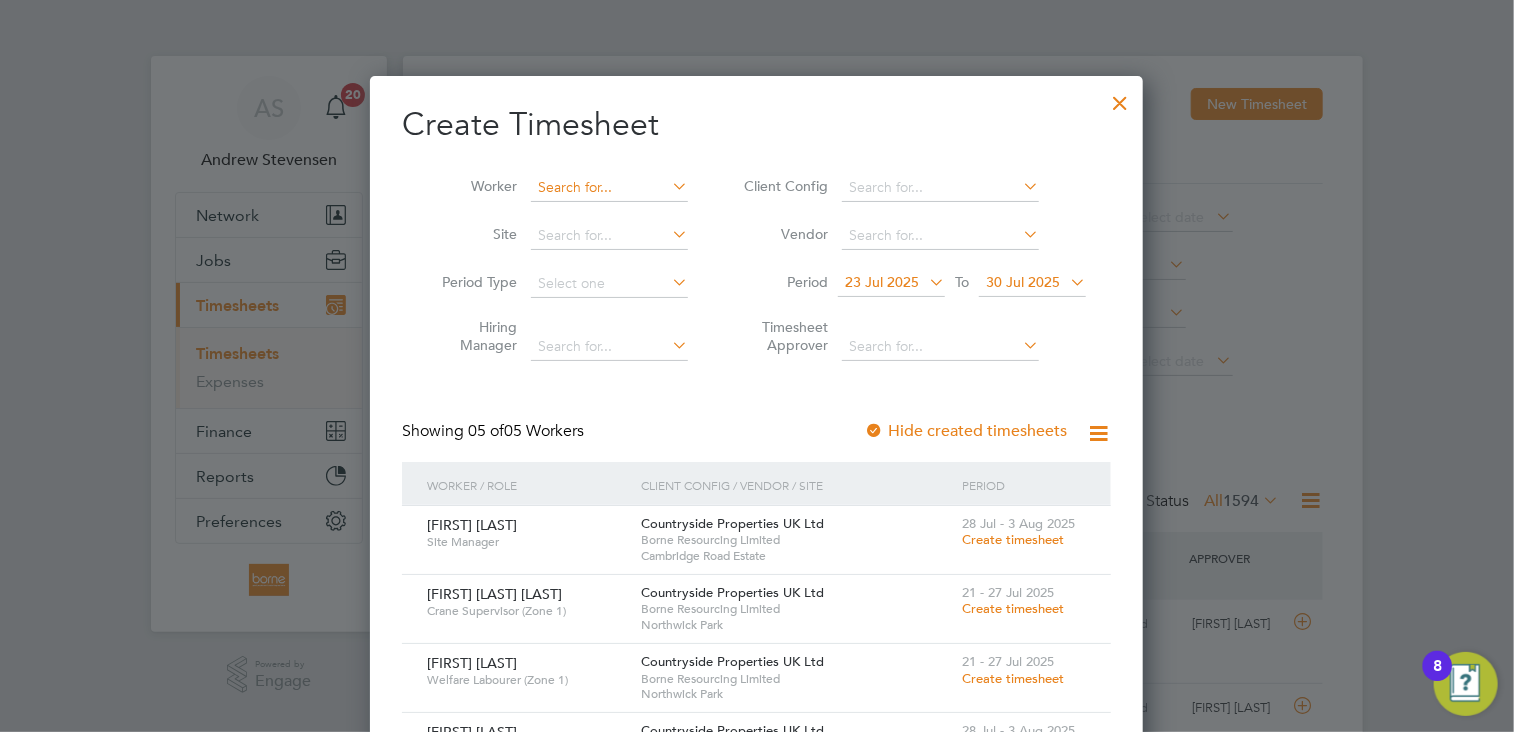 click at bounding box center (609, 188) 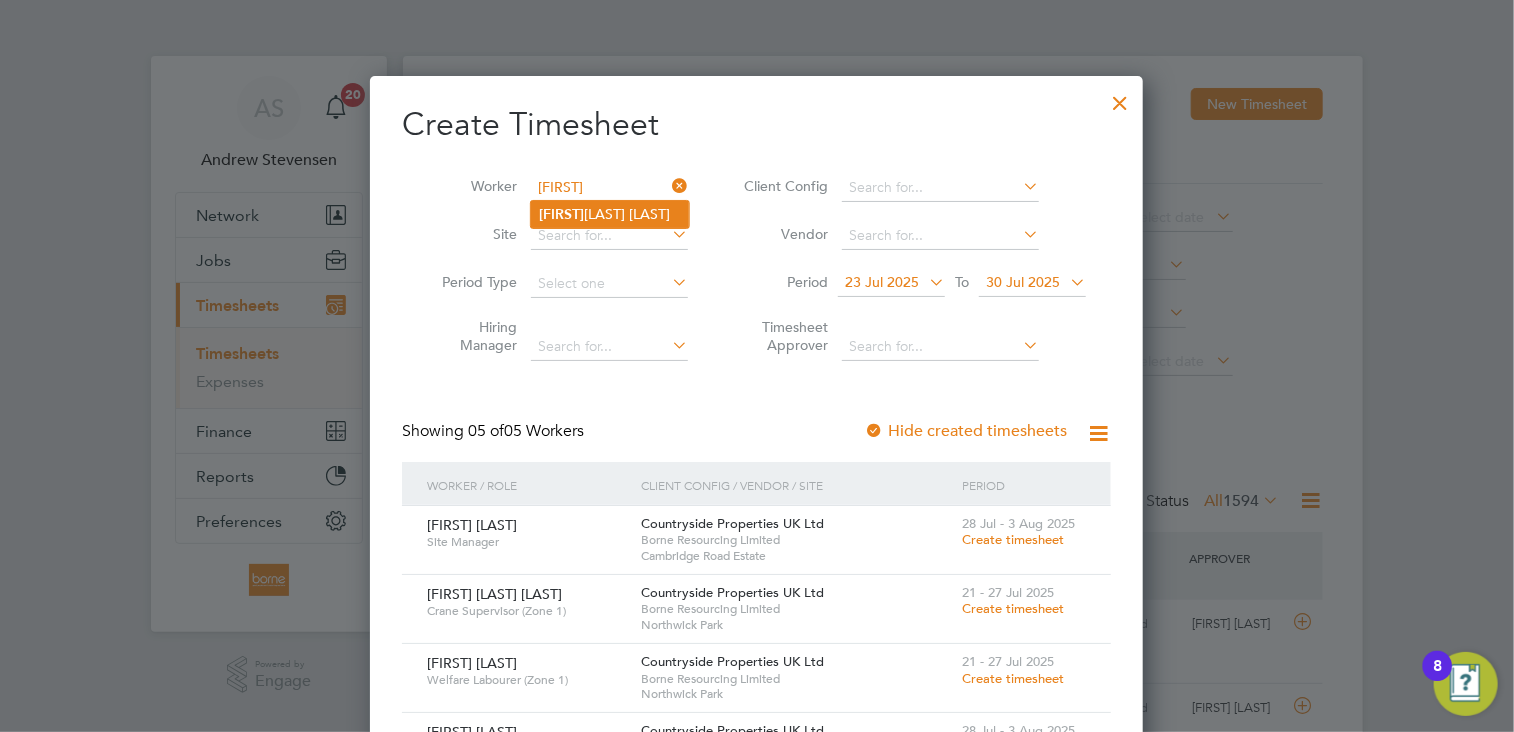 click on "Junaid  Baz Khan" 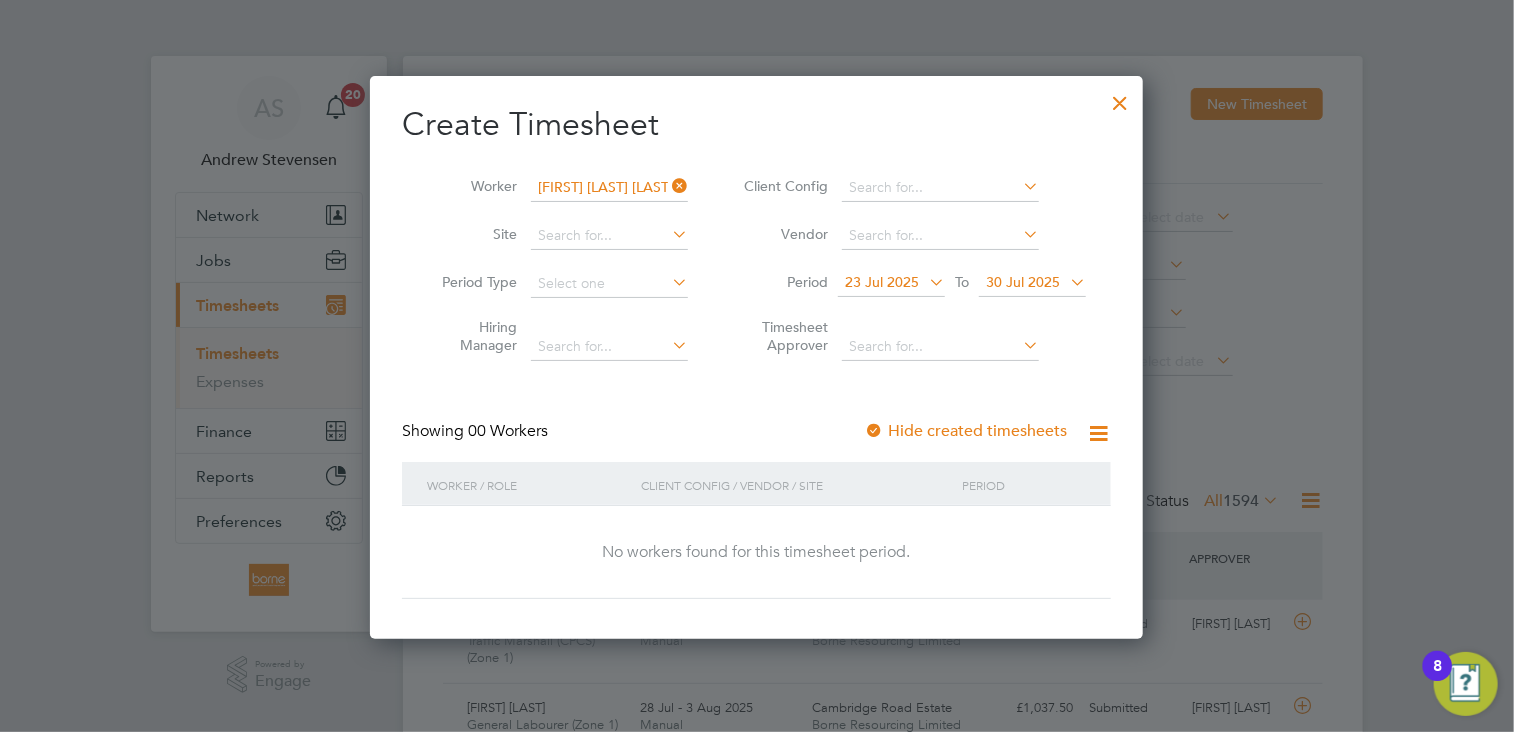 click at bounding box center (925, 282) 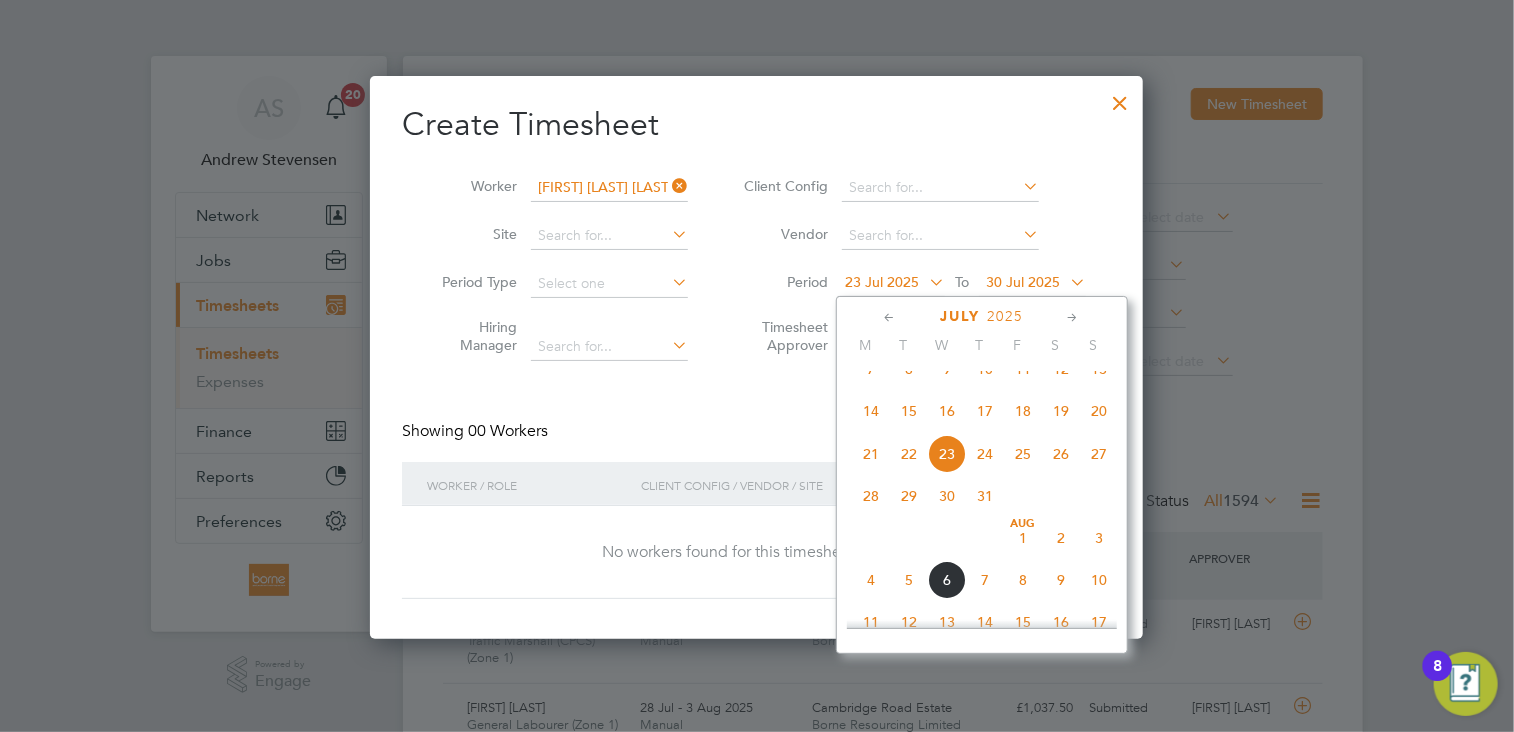 click on "28" 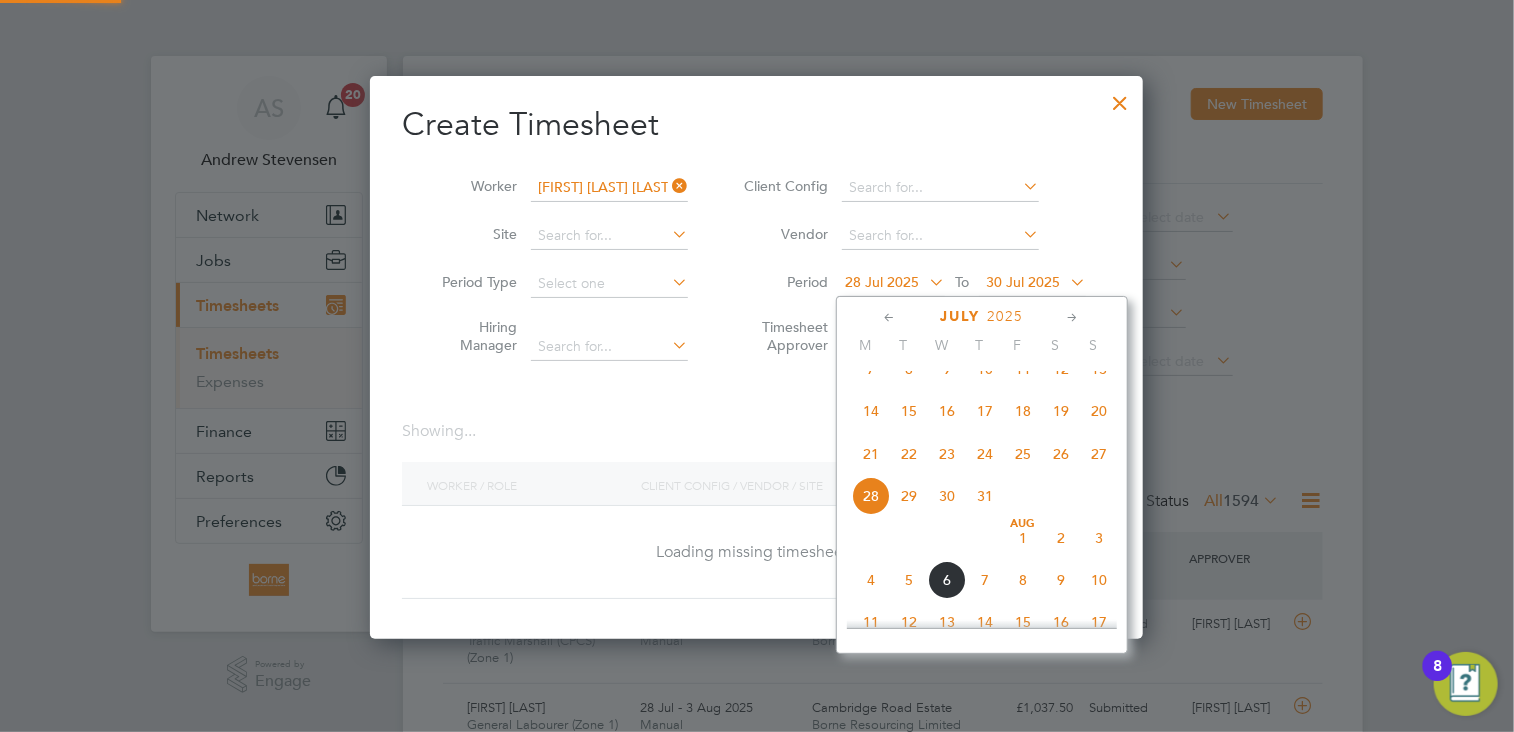 scroll, scrollTop: 10, scrollLeft: 10, axis: both 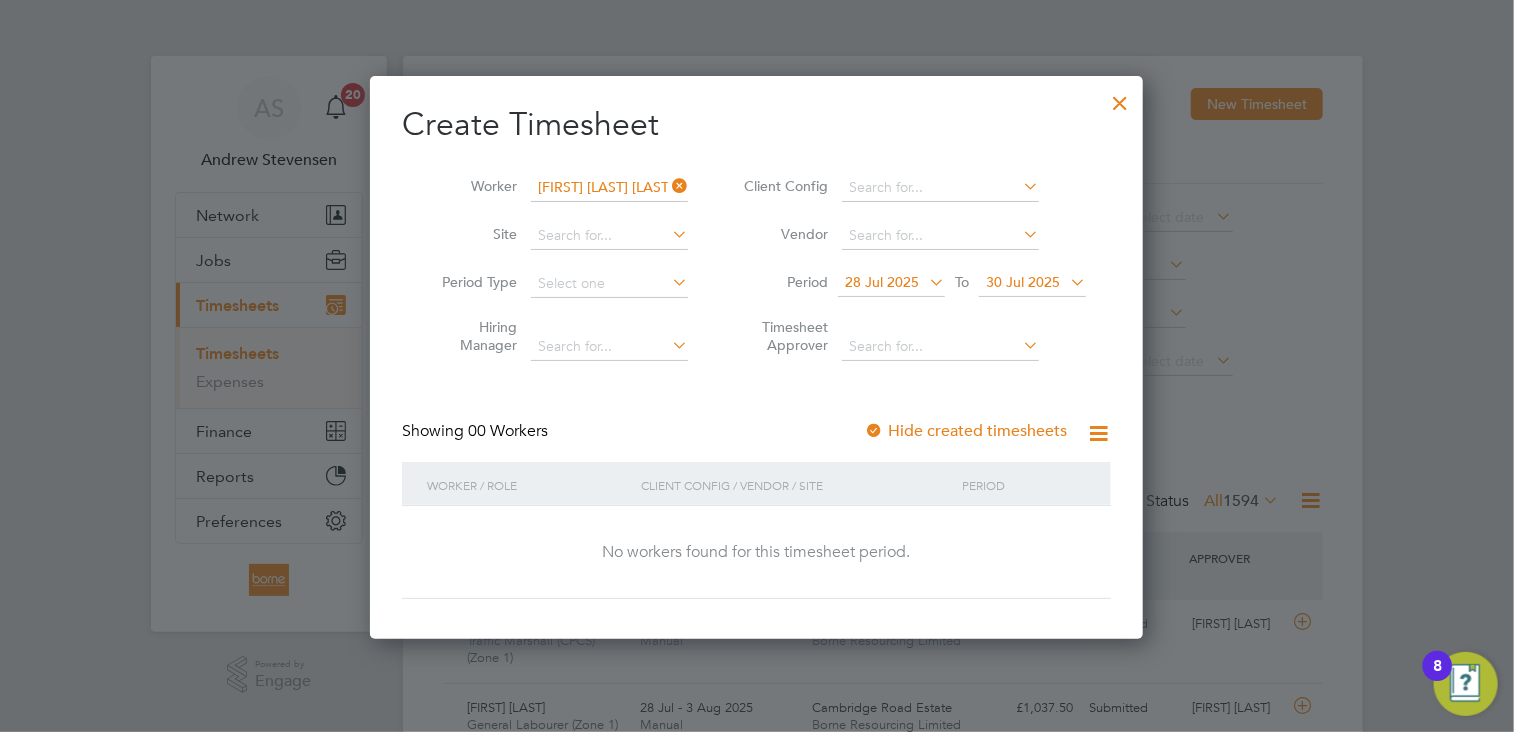 click at bounding box center (1066, 282) 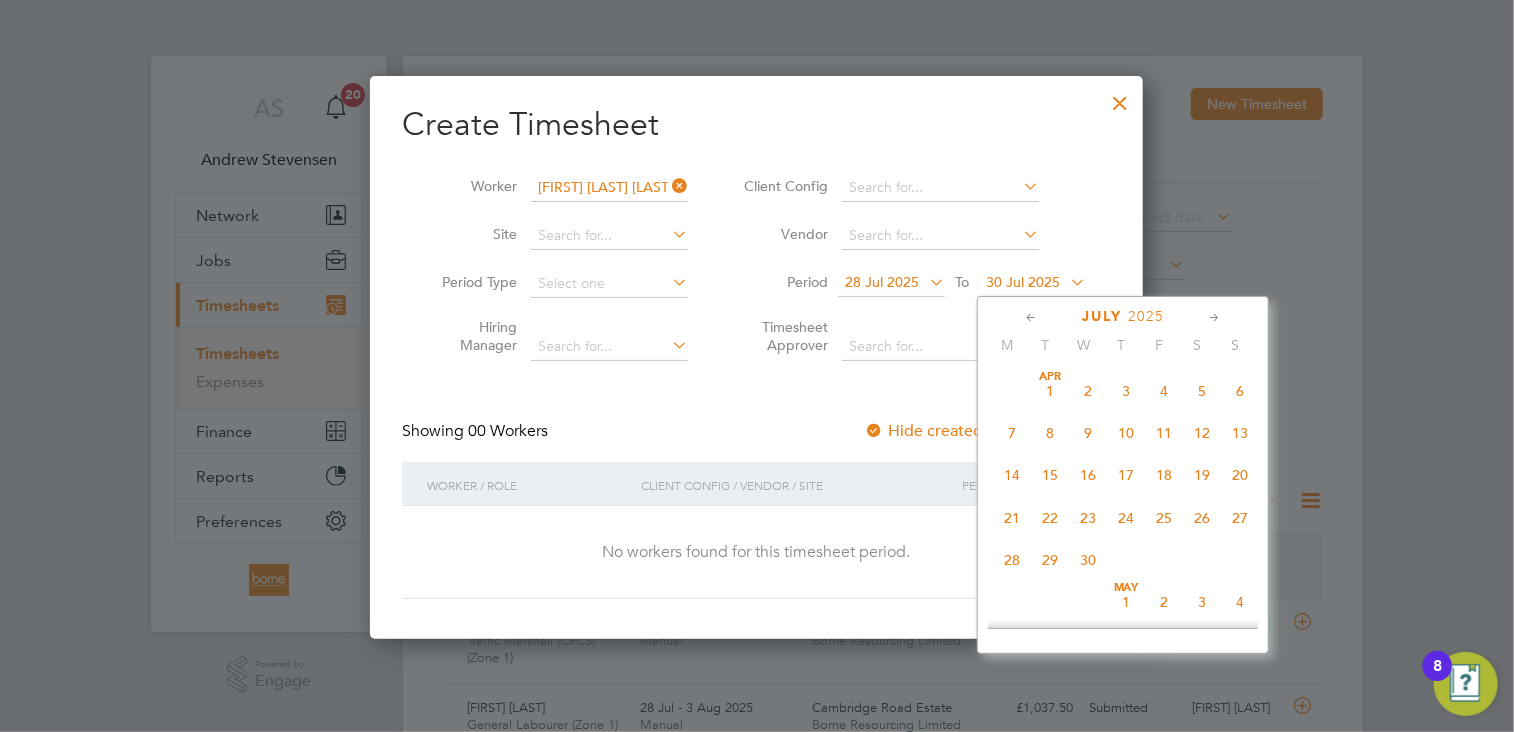scroll, scrollTop: 782, scrollLeft: 0, axis: vertical 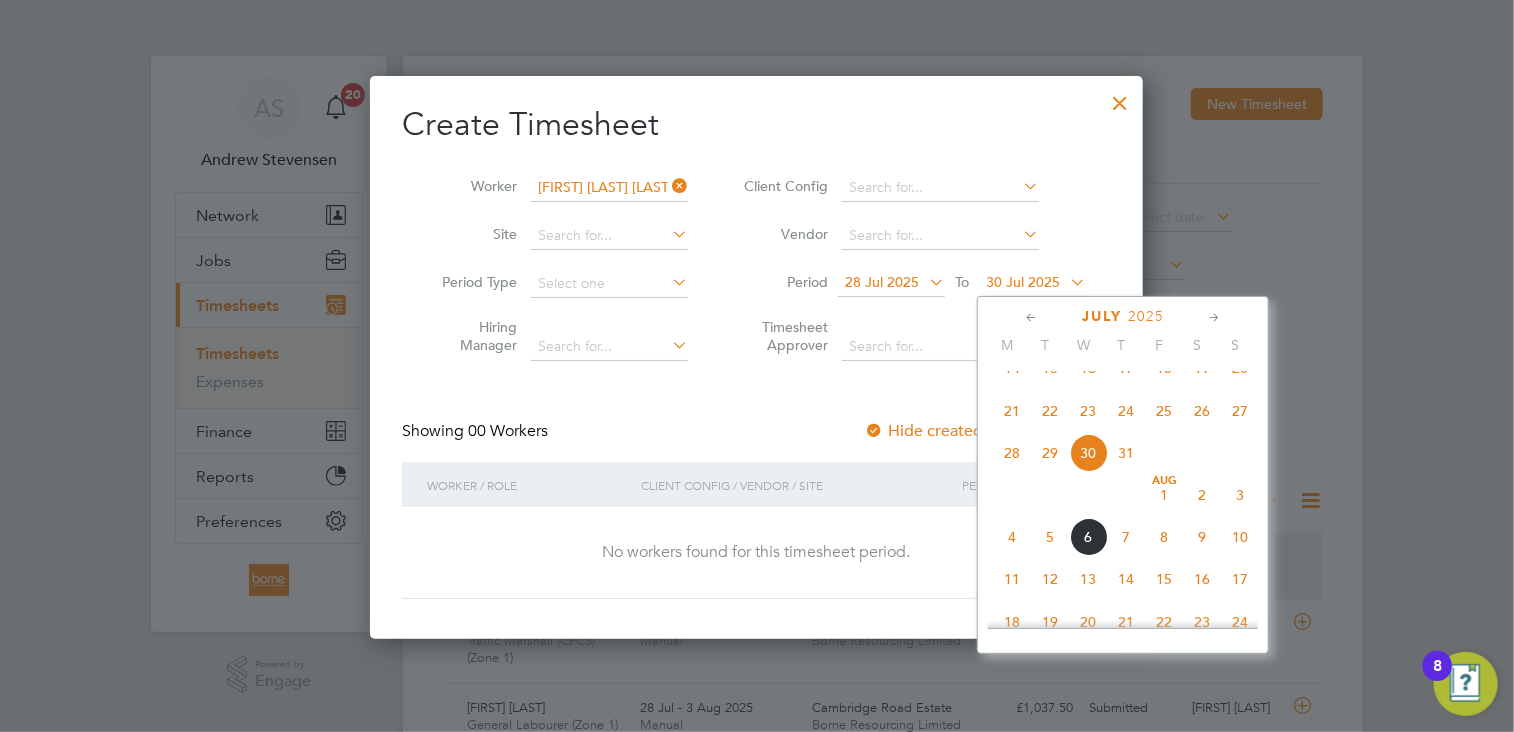 click on "3" 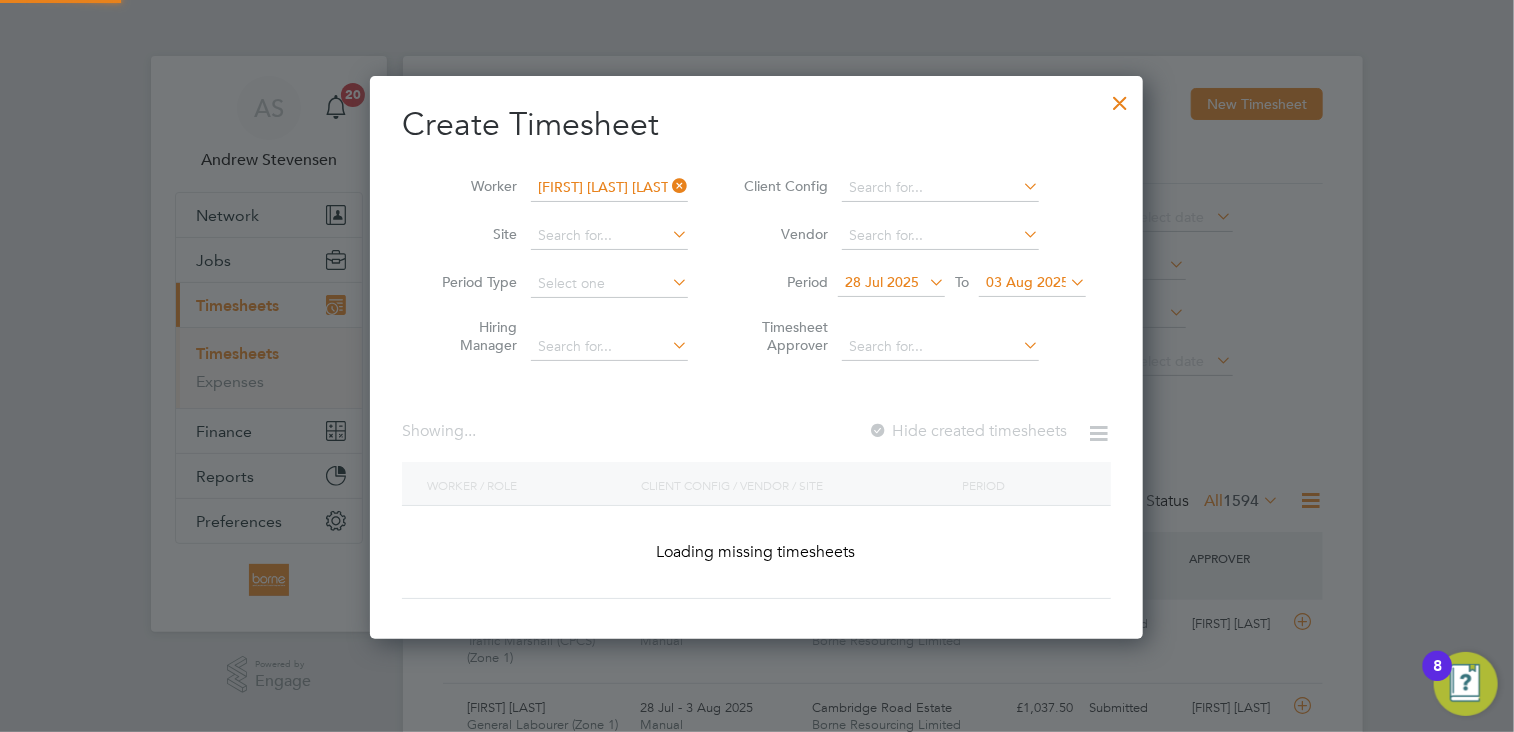 scroll, scrollTop: 10, scrollLeft: 10, axis: both 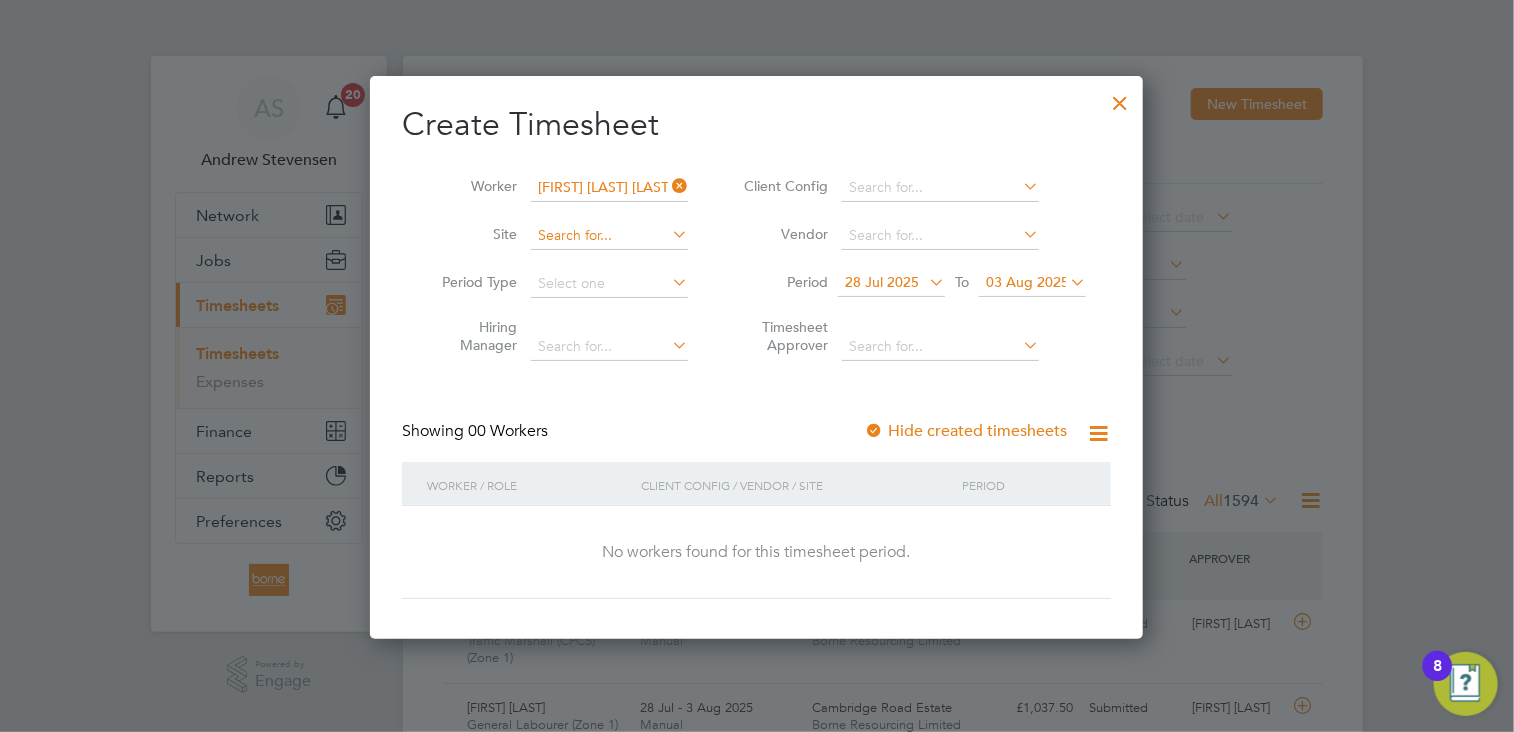 click at bounding box center (609, 236) 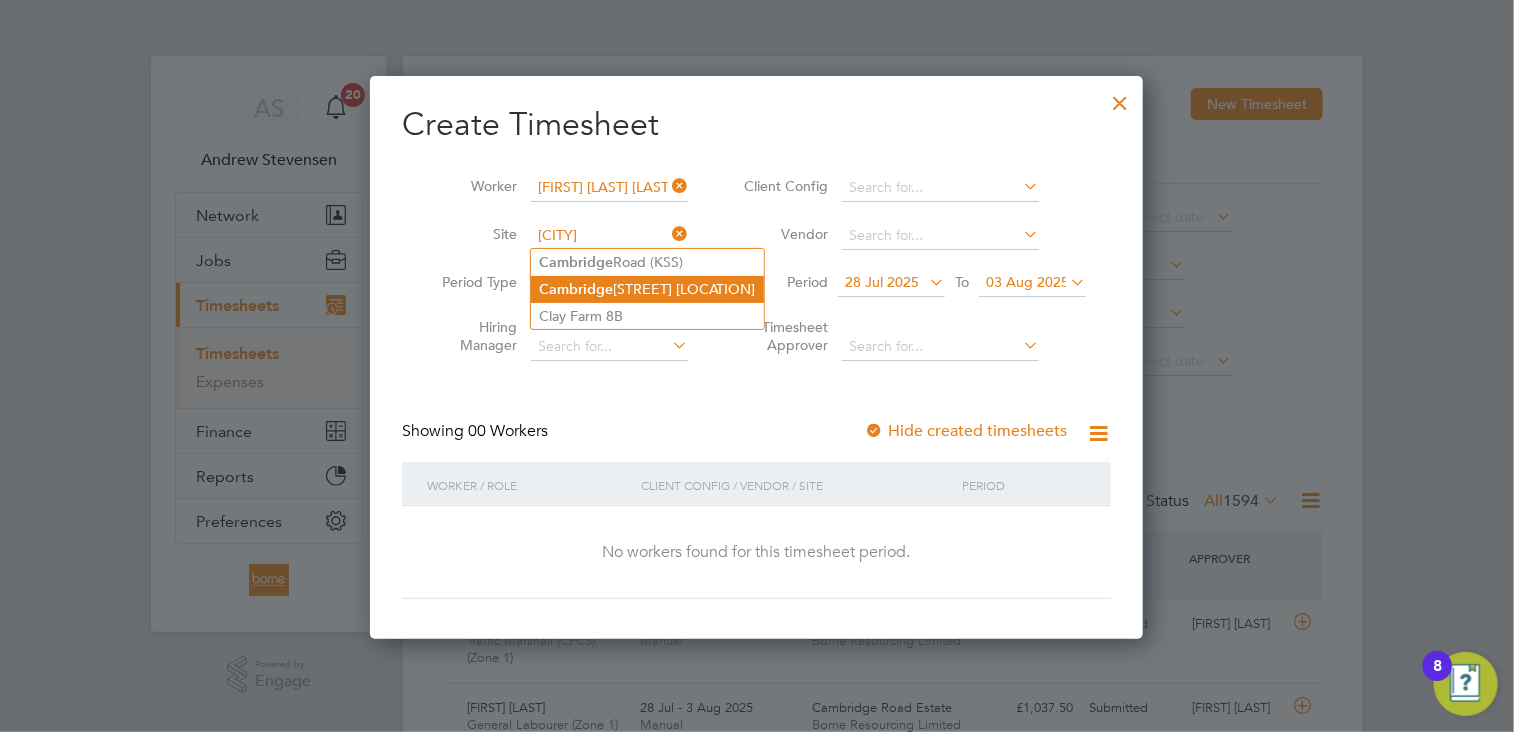 click on "Cambridge  Road Estate" 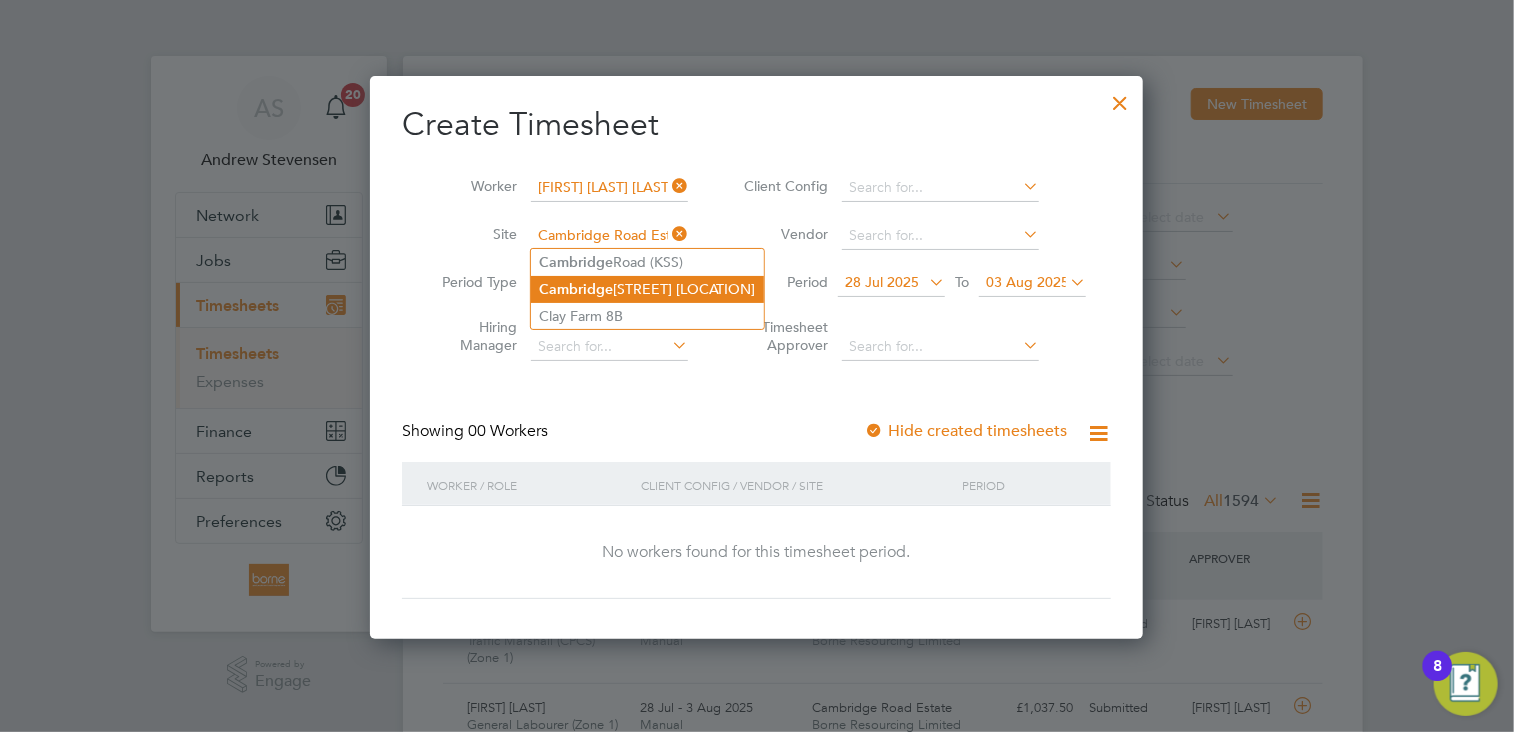 scroll, scrollTop: 10, scrollLeft: 10, axis: both 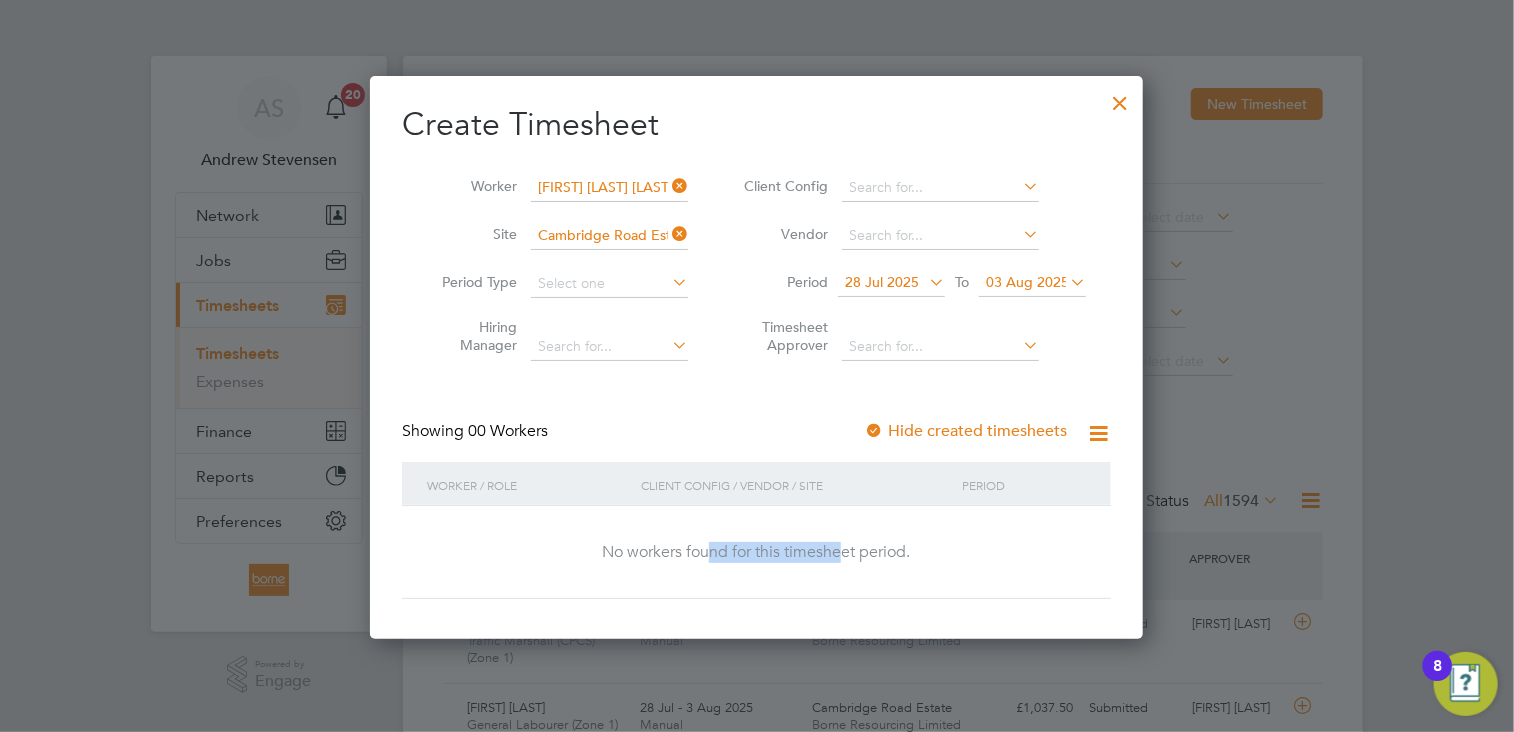 drag, startPoint x: 711, startPoint y: 551, endPoint x: 846, endPoint y: 529, distance: 136.78085 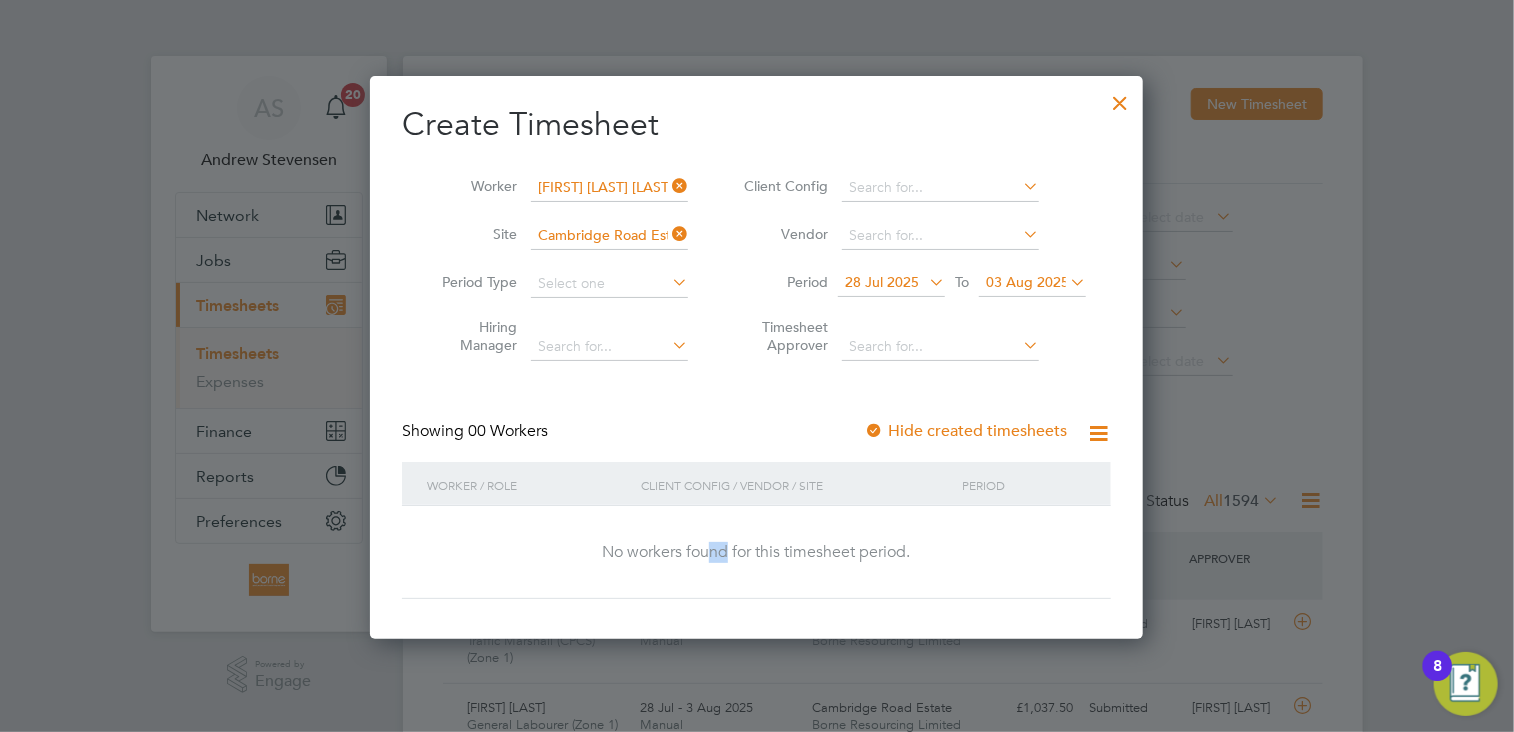 click on "No workers found for this timesheet period." at bounding box center (756, 552) 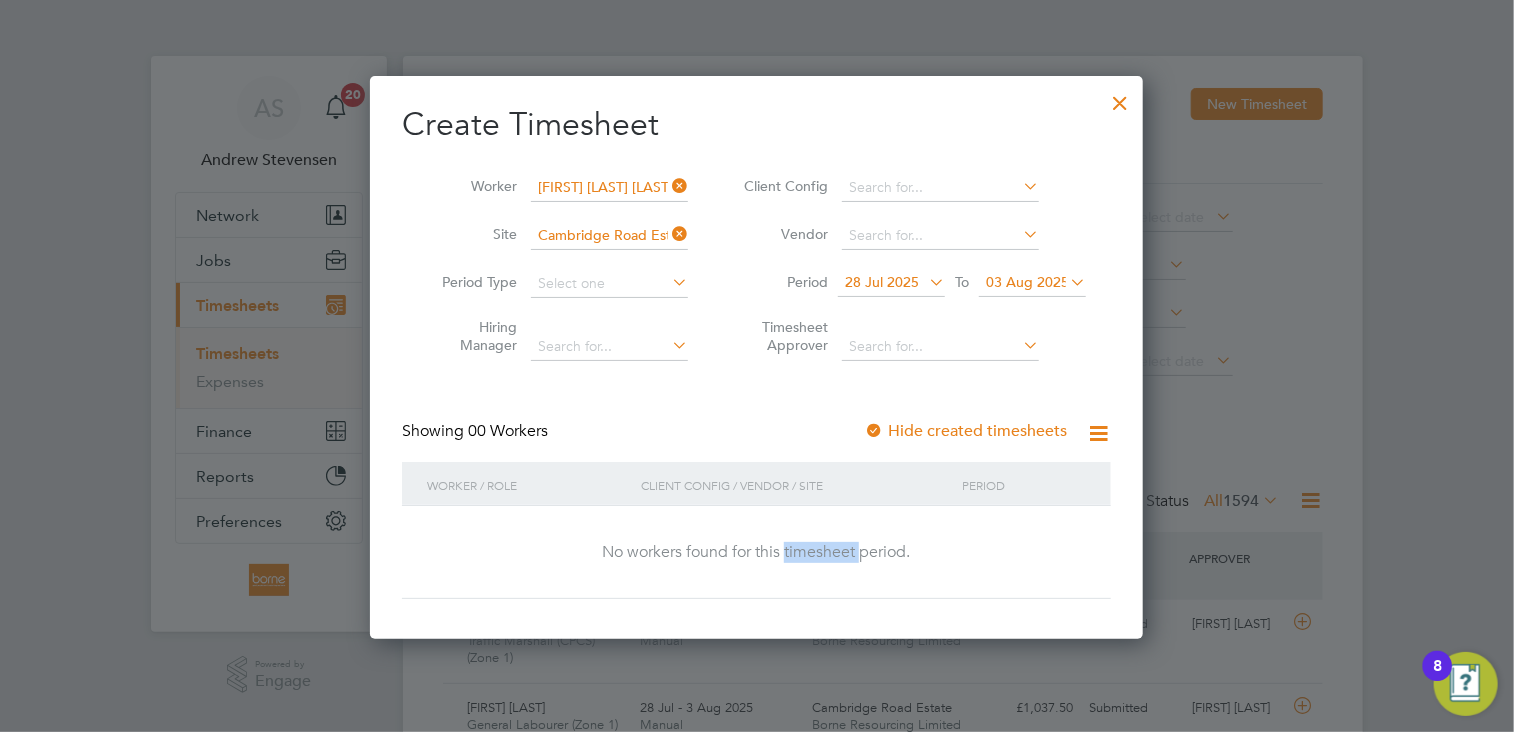click on "No workers found for this timesheet period." at bounding box center (756, 552) 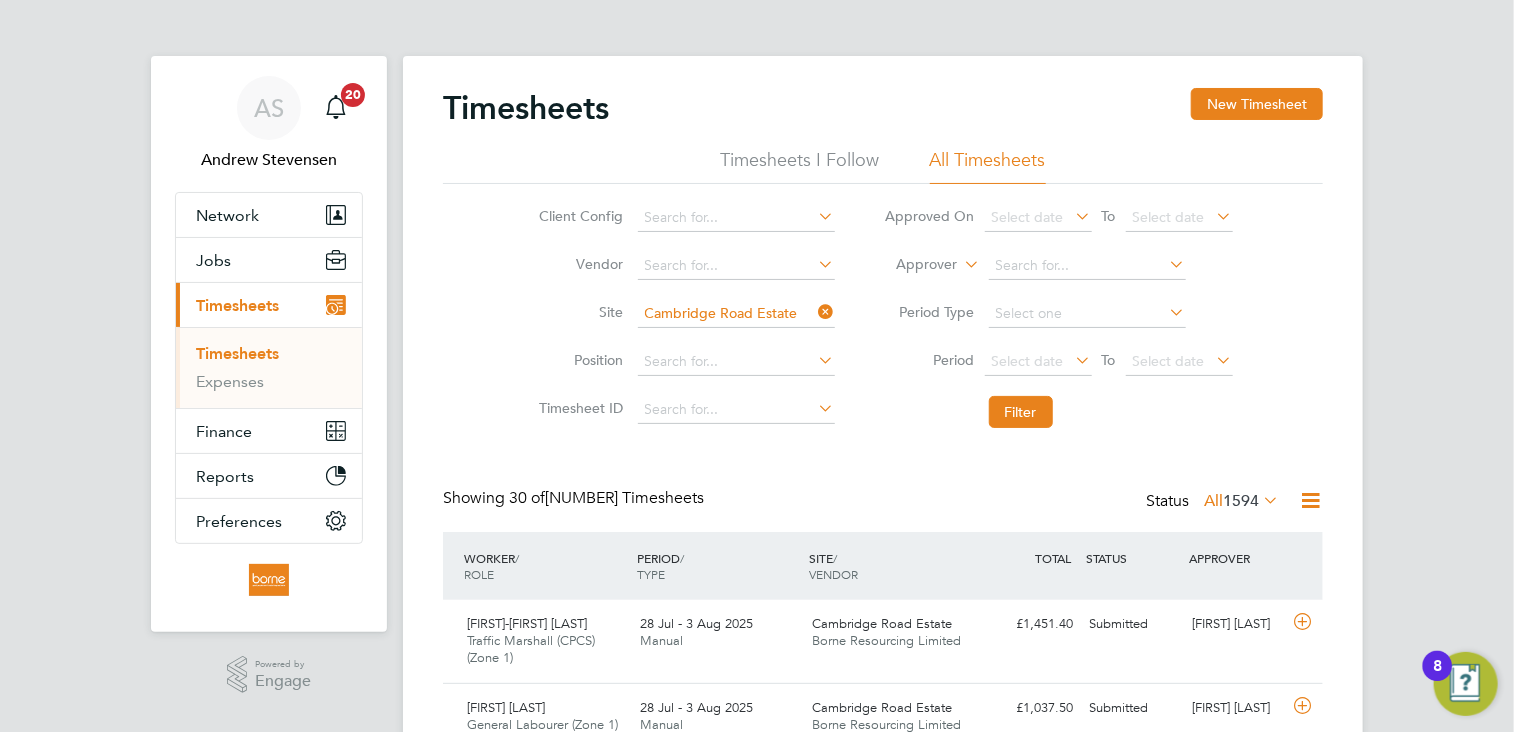 scroll, scrollTop: 10, scrollLeft: 10, axis: both 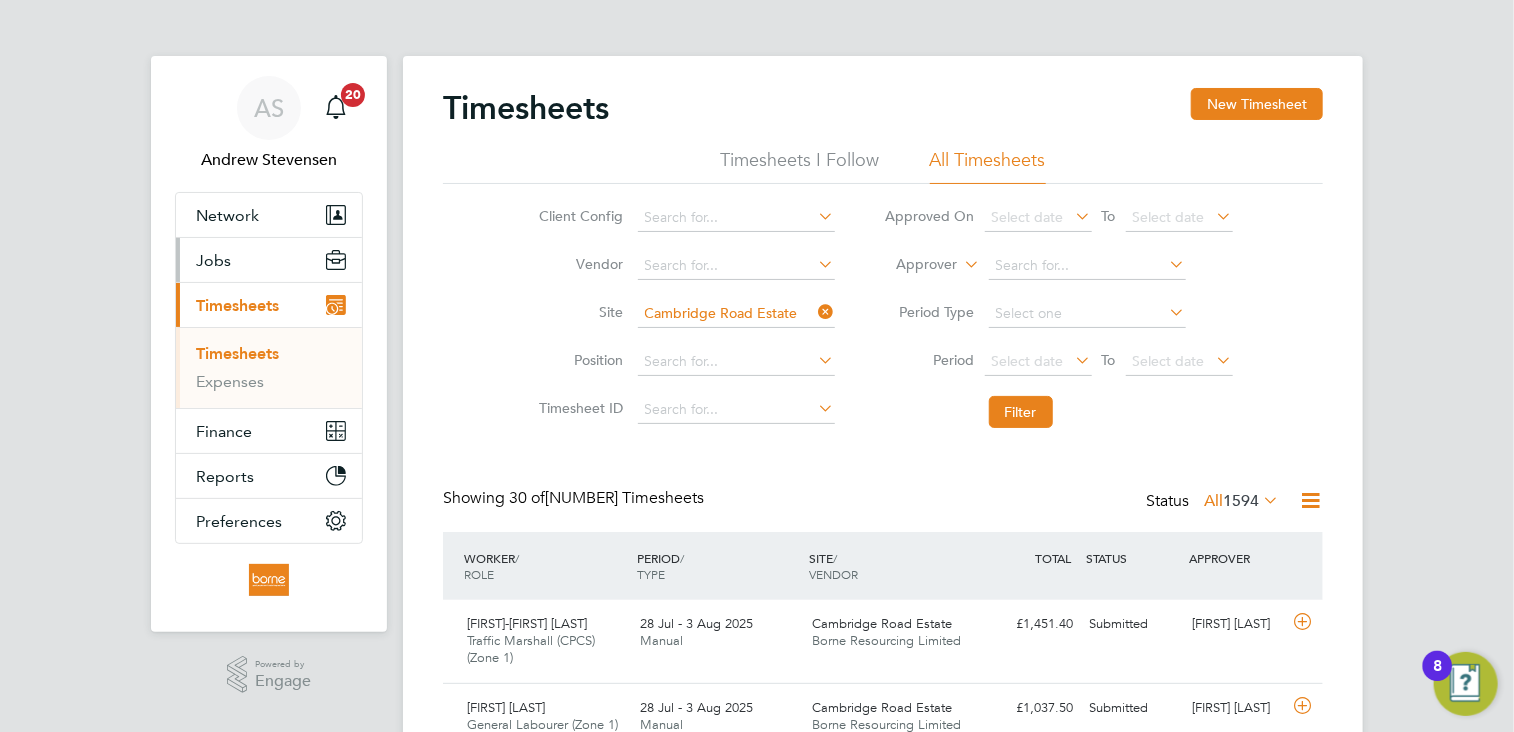 click on "Jobs" at bounding box center (269, 260) 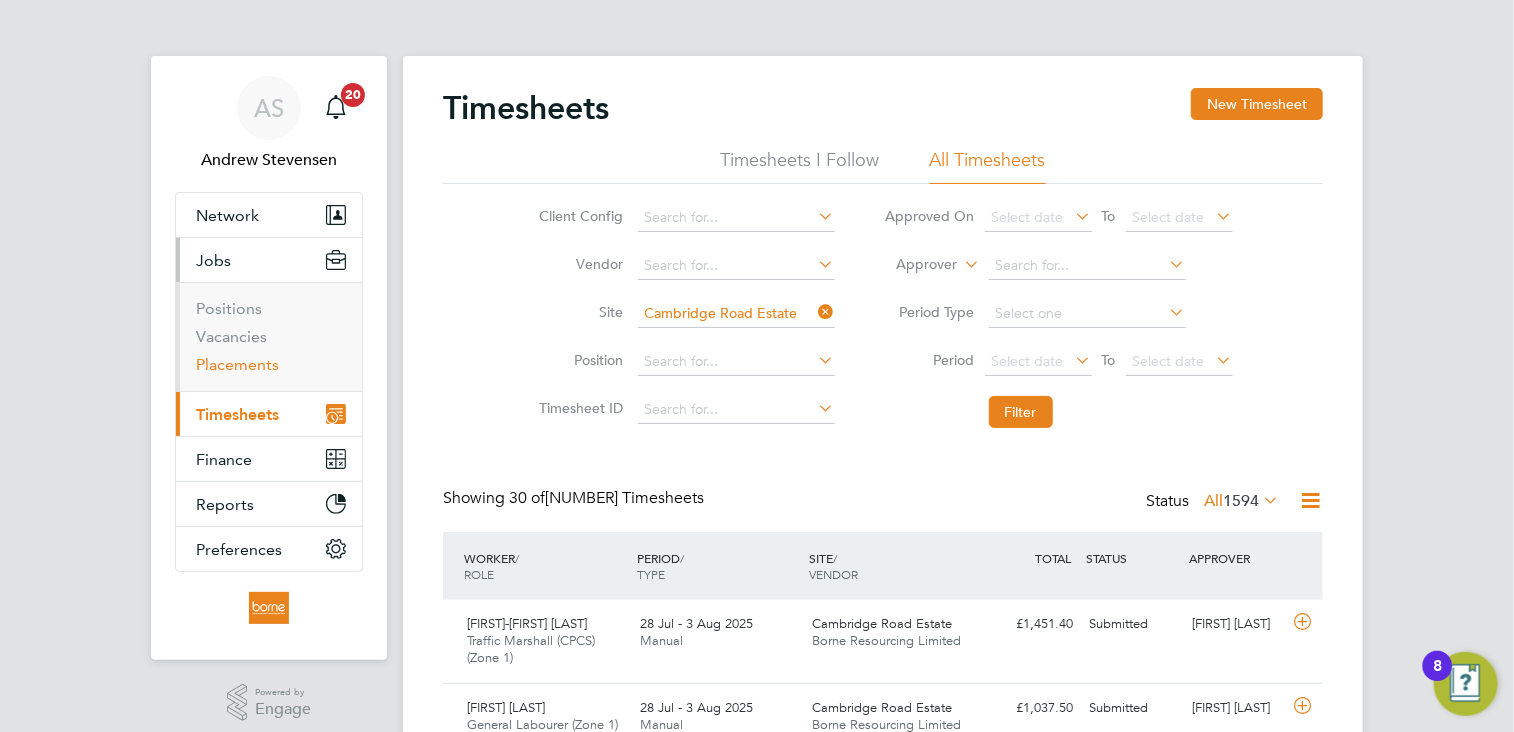 click on "Placements" at bounding box center [237, 364] 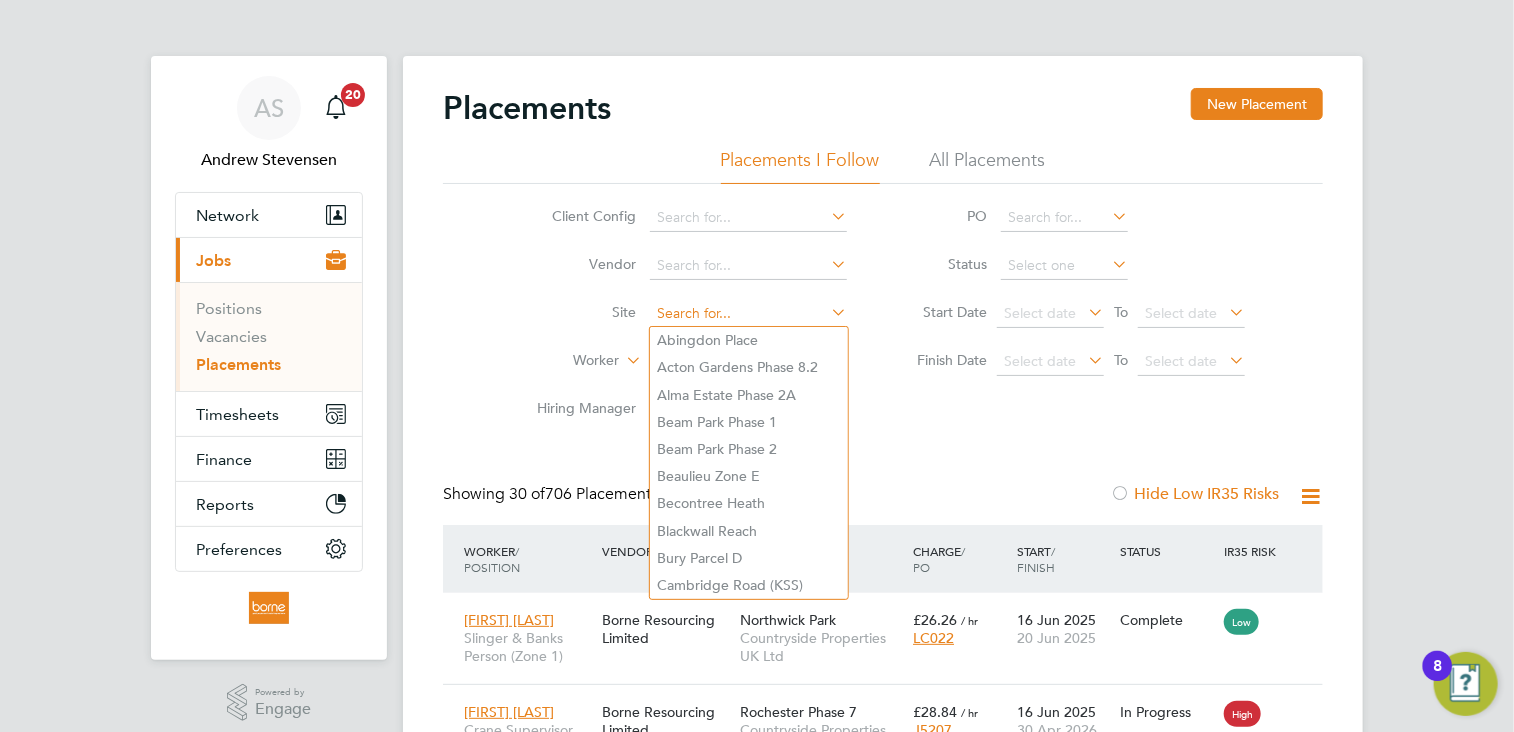 click 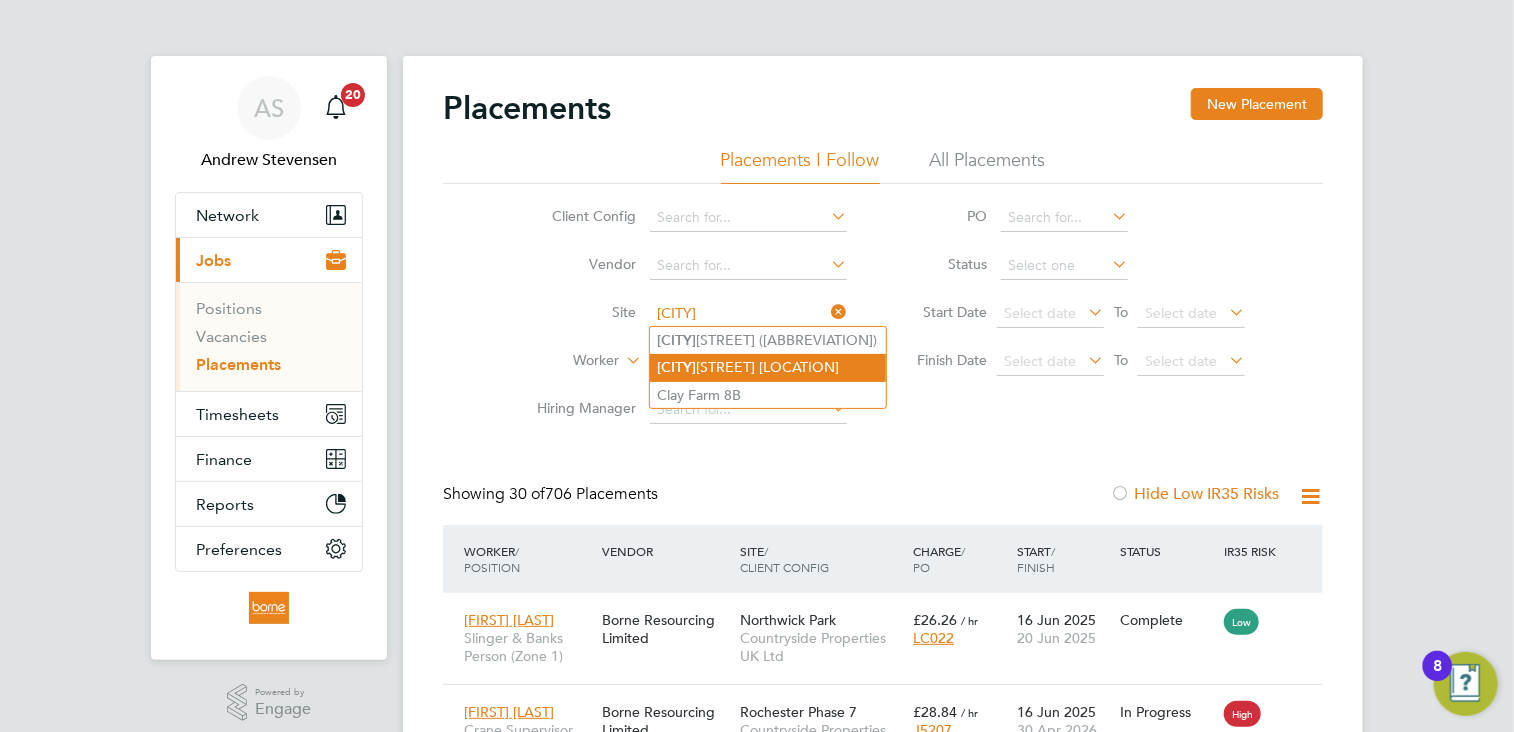 click on "Cambridg e Road Estate" 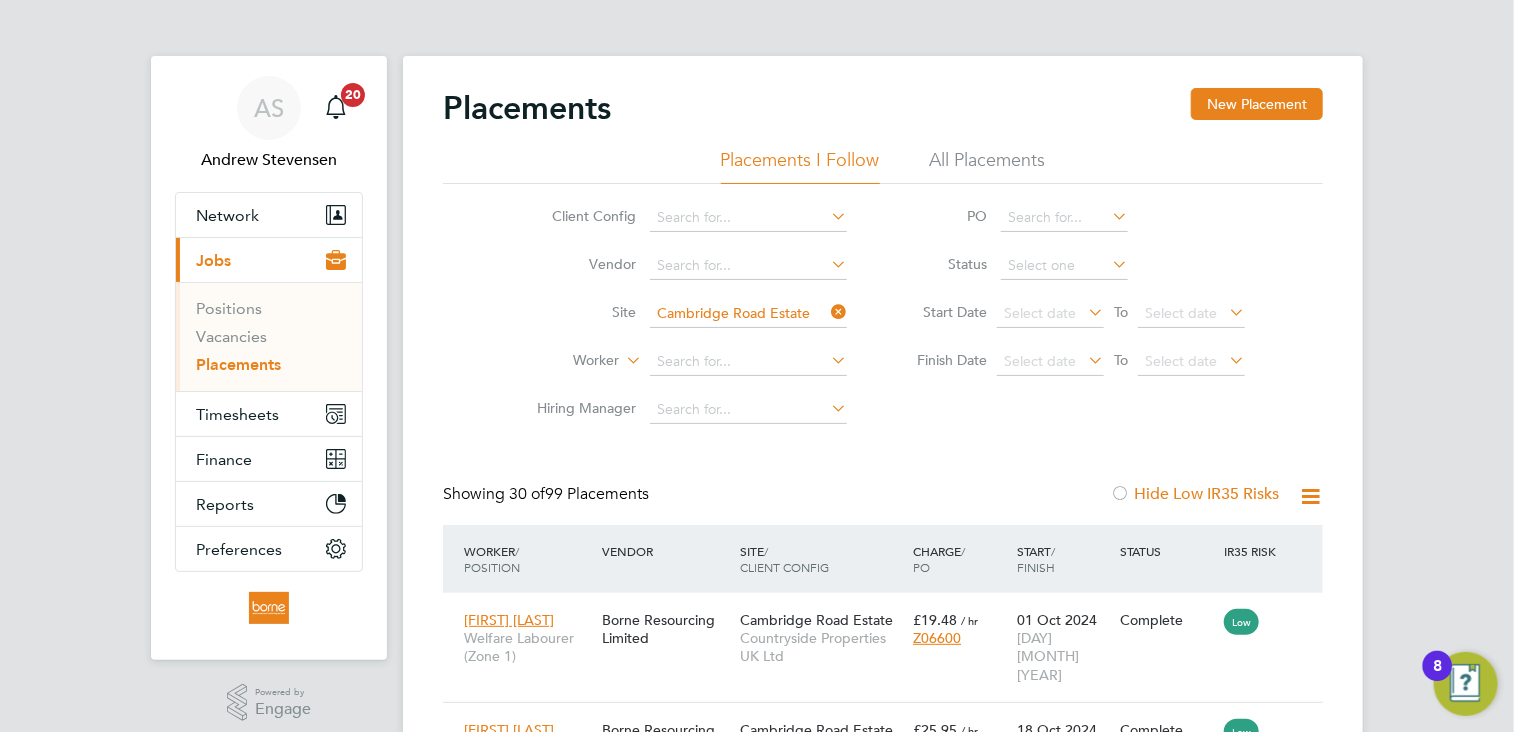 click on "AS   Andrew Stevensen   Notifications
20   Applications:   Network
Team Members   Businesses   Sites   Workers   Contacts   Current page:   Jobs
Positions   Vacancies   Placements   Timesheets
Timesheets   Expenses   Finance
Invoices & Credit Notes   Statements   Payments   Reports
Margin Report   Report Downloads   Preferences
My Business   Branding   Doc. Requirements   VMS Configurations   Notifications   Activity Logs
.st0{fill:#C0C1C2;}
Powered by Engage Placements New Placement Placements I Follow All Placements Client Config   Vendor     Site   Cambridge Road Estate   Worker     Hiring Manager   PO   Status   Start Date
Select date
To
Select date
Finish Date
Select date
To
Select date   /" at bounding box center (757, 1763) 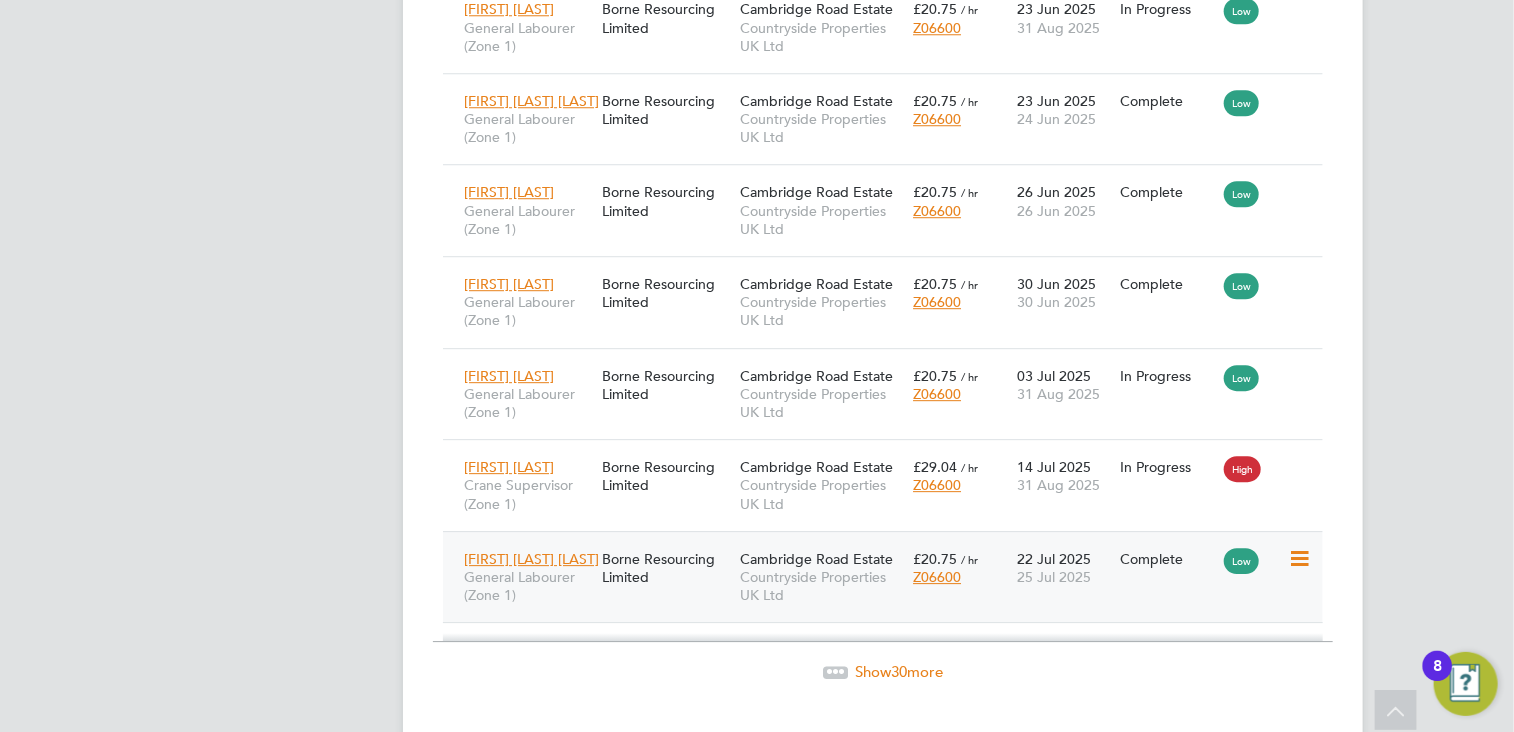 click on "Borne Resourcing Limited" 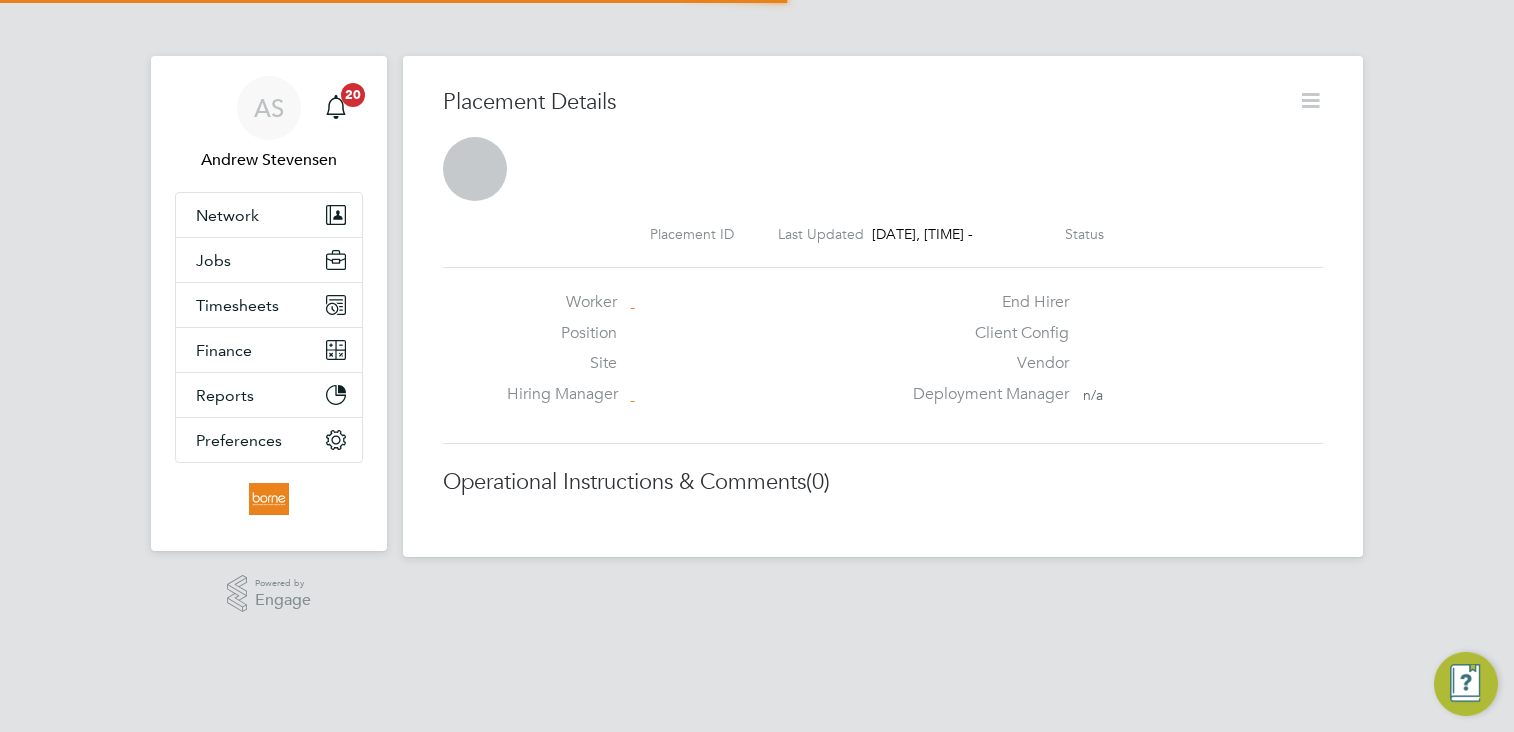 scroll, scrollTop: 0, scrollLeft: 0, axis: both 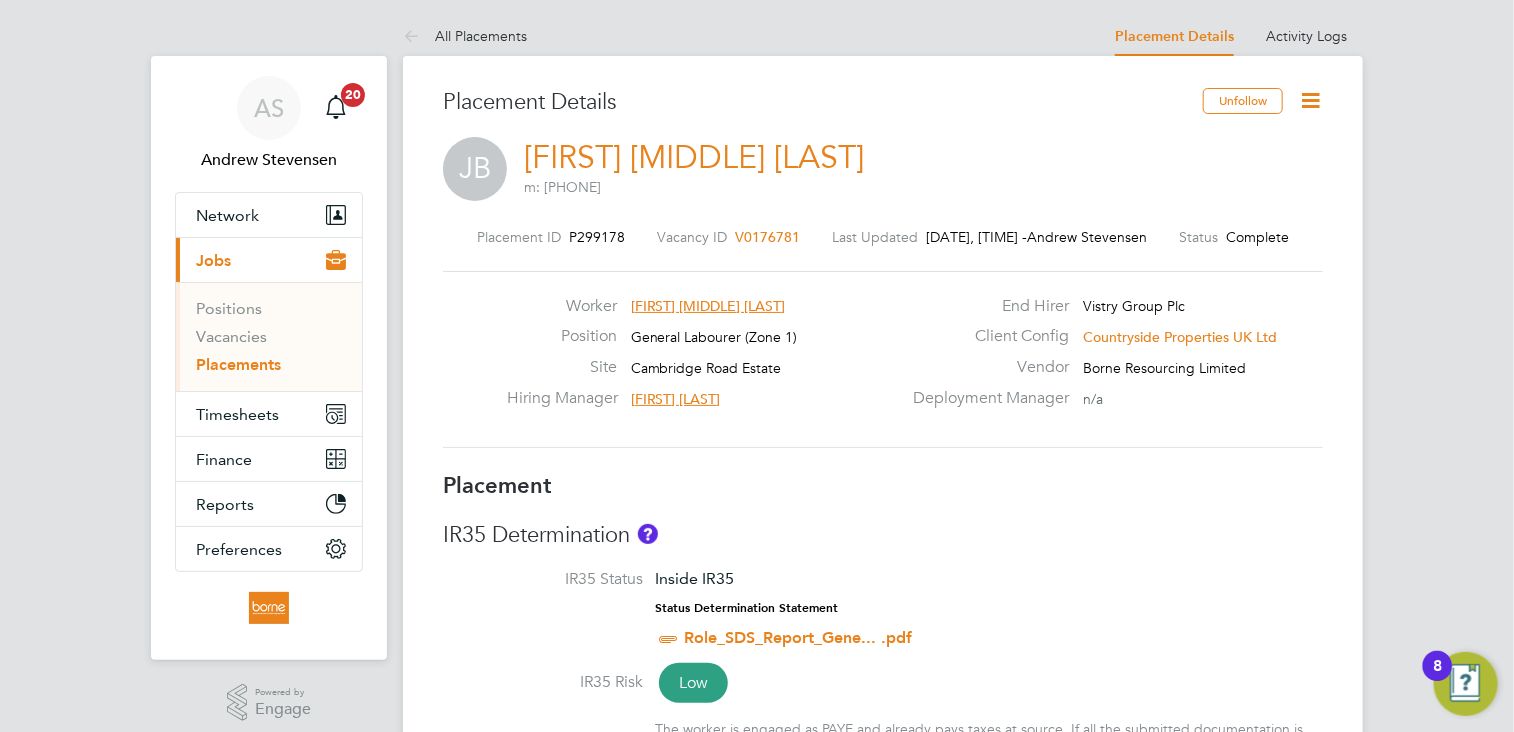 click on "AS   Andrew Stevensen   Notifications
20   Applications:   Network
Team Members   Businesses   Sites   Workers   Contacts   Current page:   Jobs
Positions   Vacancies   Placements   Timesheets
Timesheets   Expenses   Finance
Invoices & Credit Notes   Statements   Payments   Reports
Margin Report   Report Downloads   Preferences
My Business   Branding   Doc. Requirements   VMS Configurations   Notifications   Activity Logs
.st0{fill:#C0C1C2;}
Powered by Engage All Placements Placement Details   Activity Logs   Placement Details Activity Logs All Placements Placement Details   Unfollow JB   Junaid Baz Khan   m: 07500430321  Placement ID   P299178 Vacancy ID   V0176781   Last Updated   06 Aug 2025, 09:33 -  Andrew Stevensen Status" at bounding box center [757, 1033] 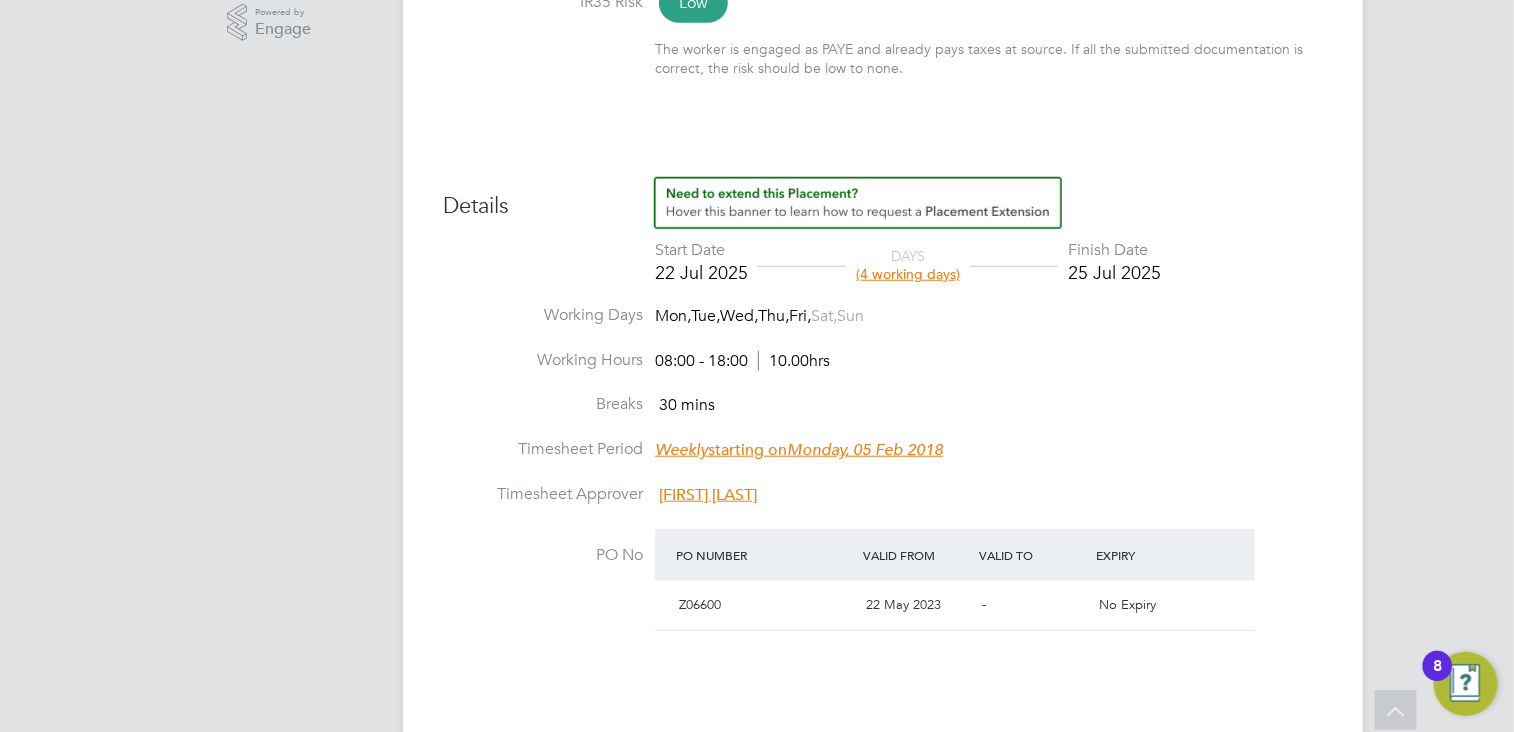 scroll, scrollTop: 720, scrollLeft: 0, axis: vertical 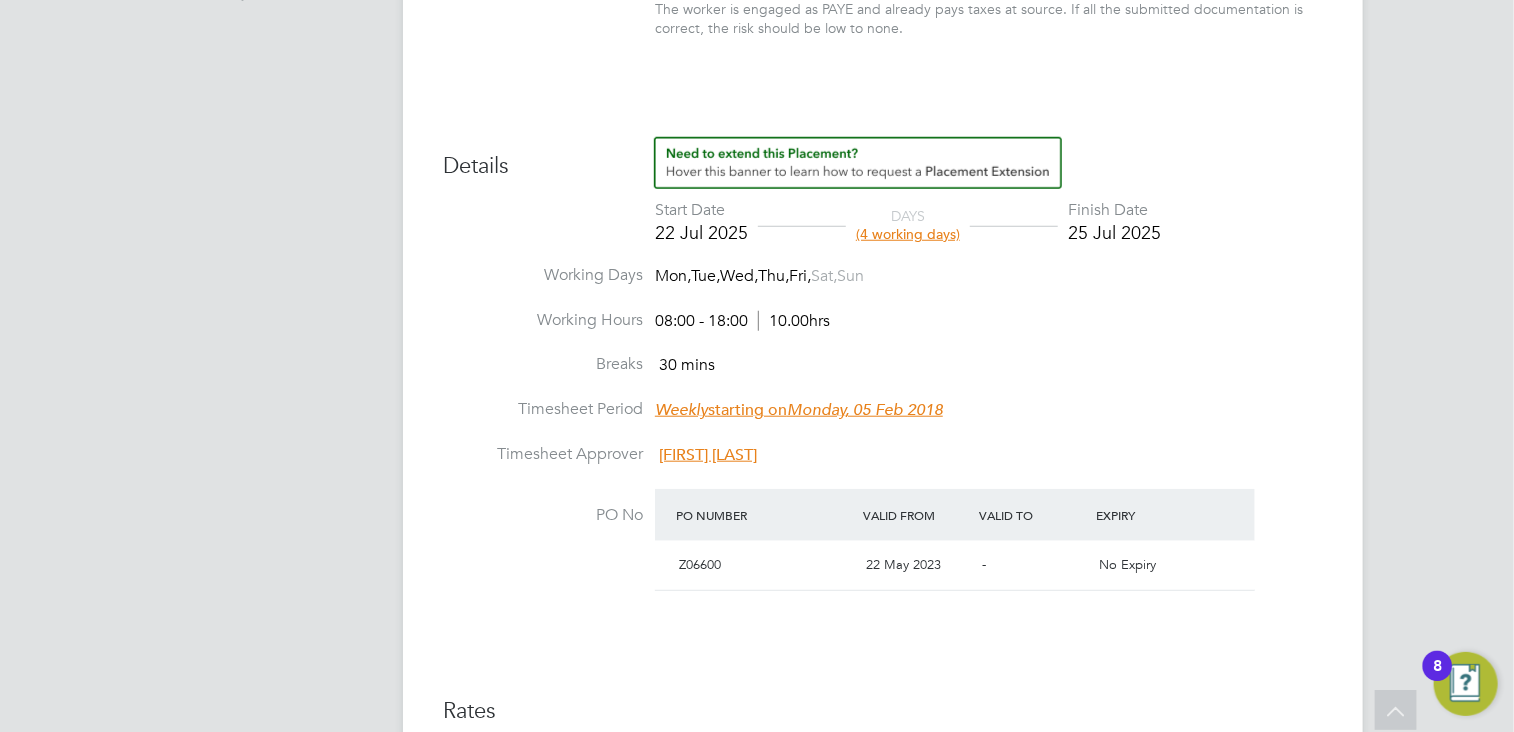 click on "AS   Andrew Stevensen   Notifications
20   Applications:   Network
Team Members   Businesses   Sites   Workers   Contacts   Current page:   Jobs
Positions   Vacancies   Placements   Timesheets
Timesheets   Expenses   Finance
Invoices & Credit Notes   Statements   Payments   Reports
Margin Report   Report Downloads   Preferences
My Business   Branding   Doc. Requirements   VMS Configurations   Notifications   Activity Logs
.st0{fill:#C0C1C2;}
Powered by Engage All Placements Placement Details   Activity Logs   Placement Details Activity Logs All Placements Placement Details   Unfollow JB   Junaid Baz Khan   m: 07500430321  Placement ID   P299178 Vacancy ID   V0176781   Last Updated   06 Aug 2025, 09:33 -  Andrew Stevensen Status" at bounding box center (757, 313) 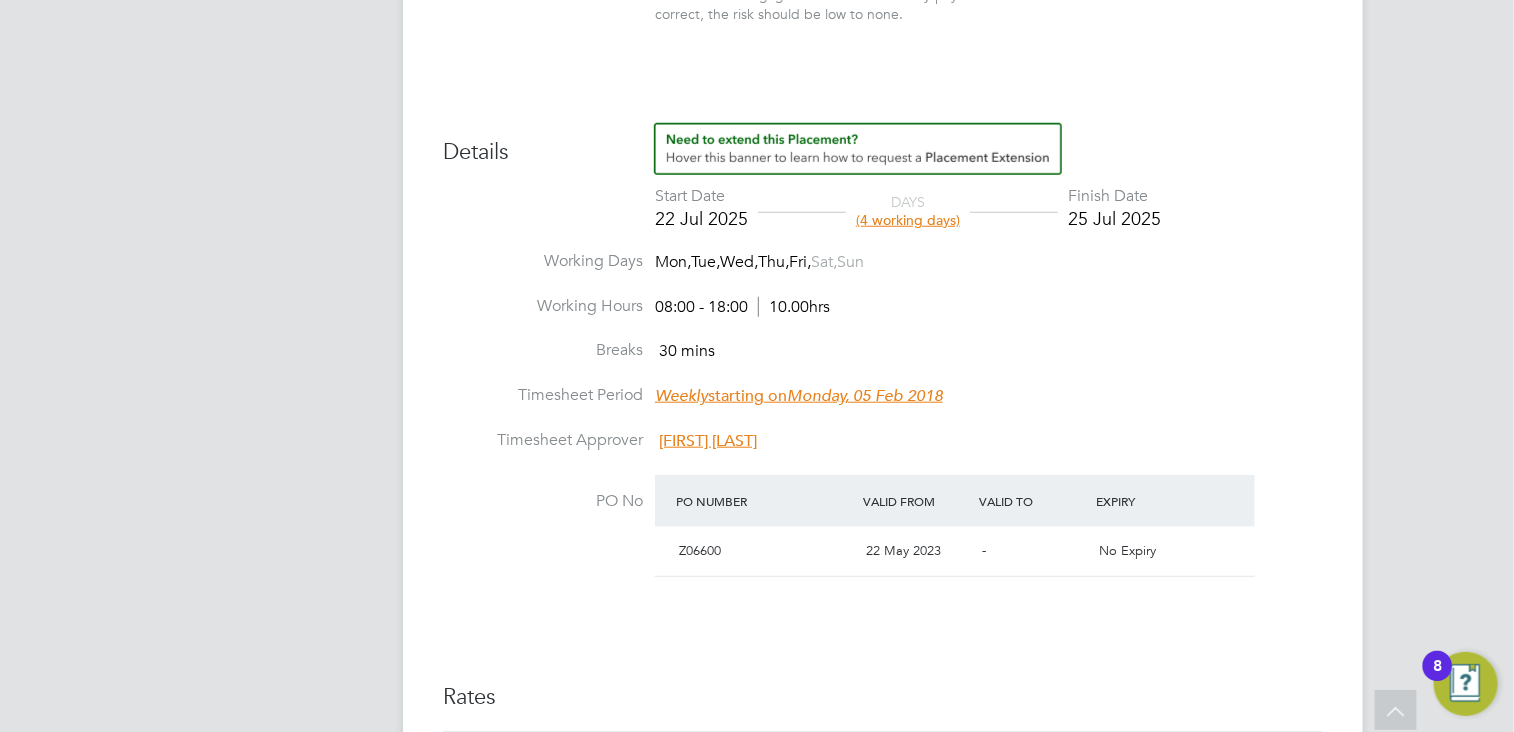 scroll, scrollTop: 534, scrollLeft: 0, axis: vertical 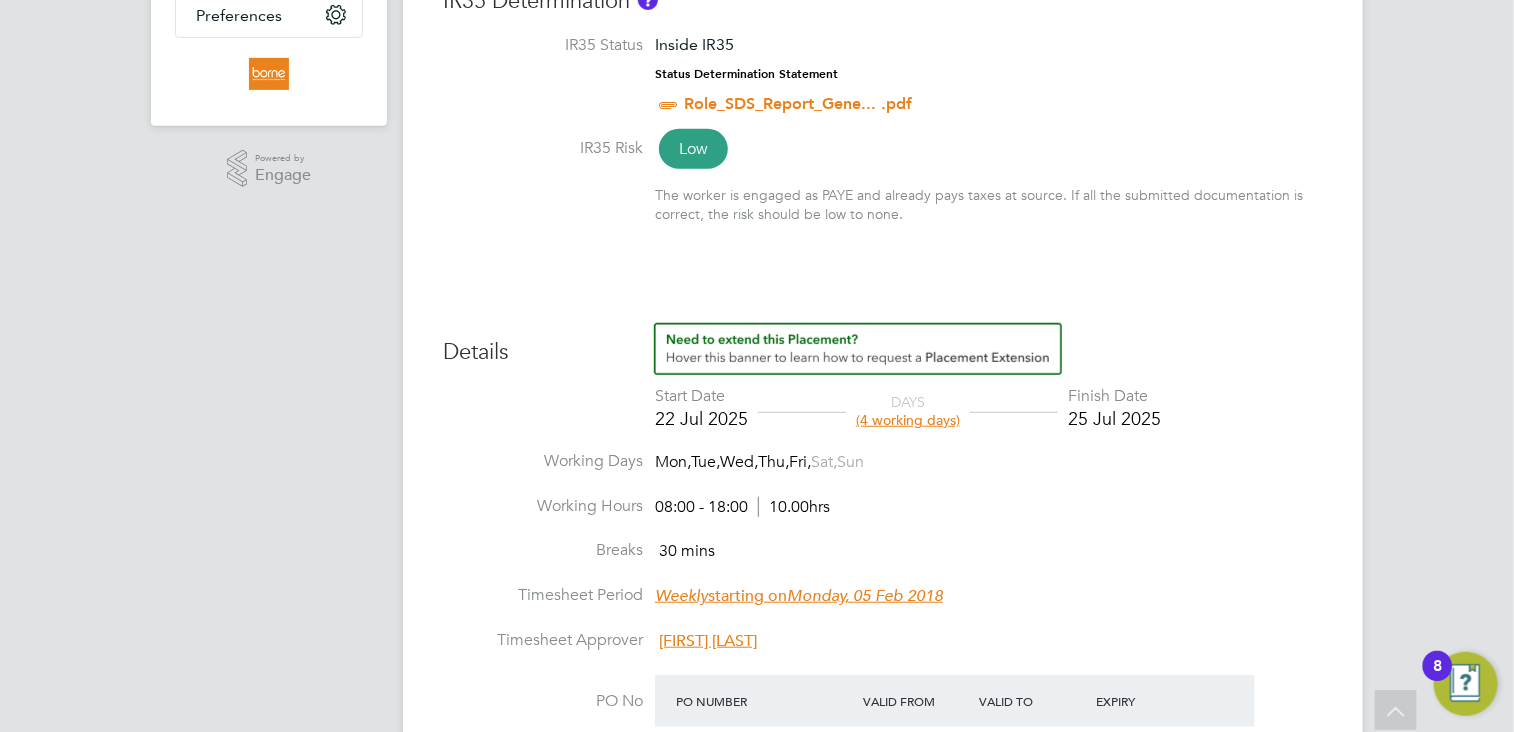 click on "AS   Andrew Stevensen   Notifications
20   Applications:   Network
Team Members   Businesses   Sites   Workers   Contacts   Current page:   Jobs
Positions   Vacancies   Placements   Timesheets
Timesheets   Expenses   Finance
Invoices & Credit Notes   Statements   Payments   Reports
Margin Report   Report Downloads   Preferences
My Business   Branding   Doc. Requirements   VMS Configurations   Notifications   Activity Logs
.st0{fill:#C0C1C2;}
Powered by Engage All Placements Placement Details   Activity Logs   Placement Details Activity Logs All Placements Placement Details   Unfollow JB   Junaid Baz Khan   m: 07500430321  Placement ID   P299178 Vacancy ID   V0176781   Last Updated   06 Aug 2025, 09:33 -  Andrew Stevensen Status" at bounding box center (757, 499) 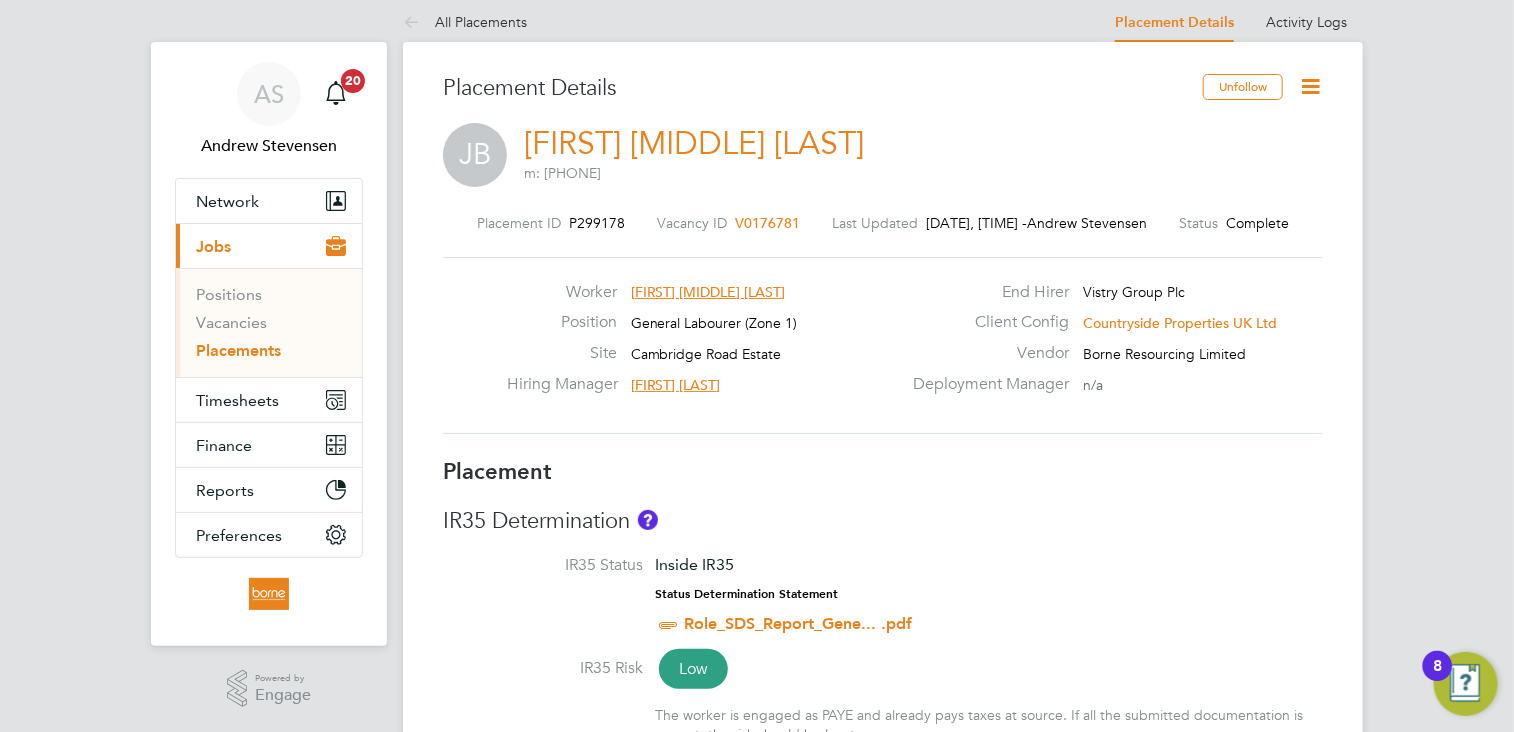 scroll, scrollTop: 0, scrollLeft: 0, axis: both 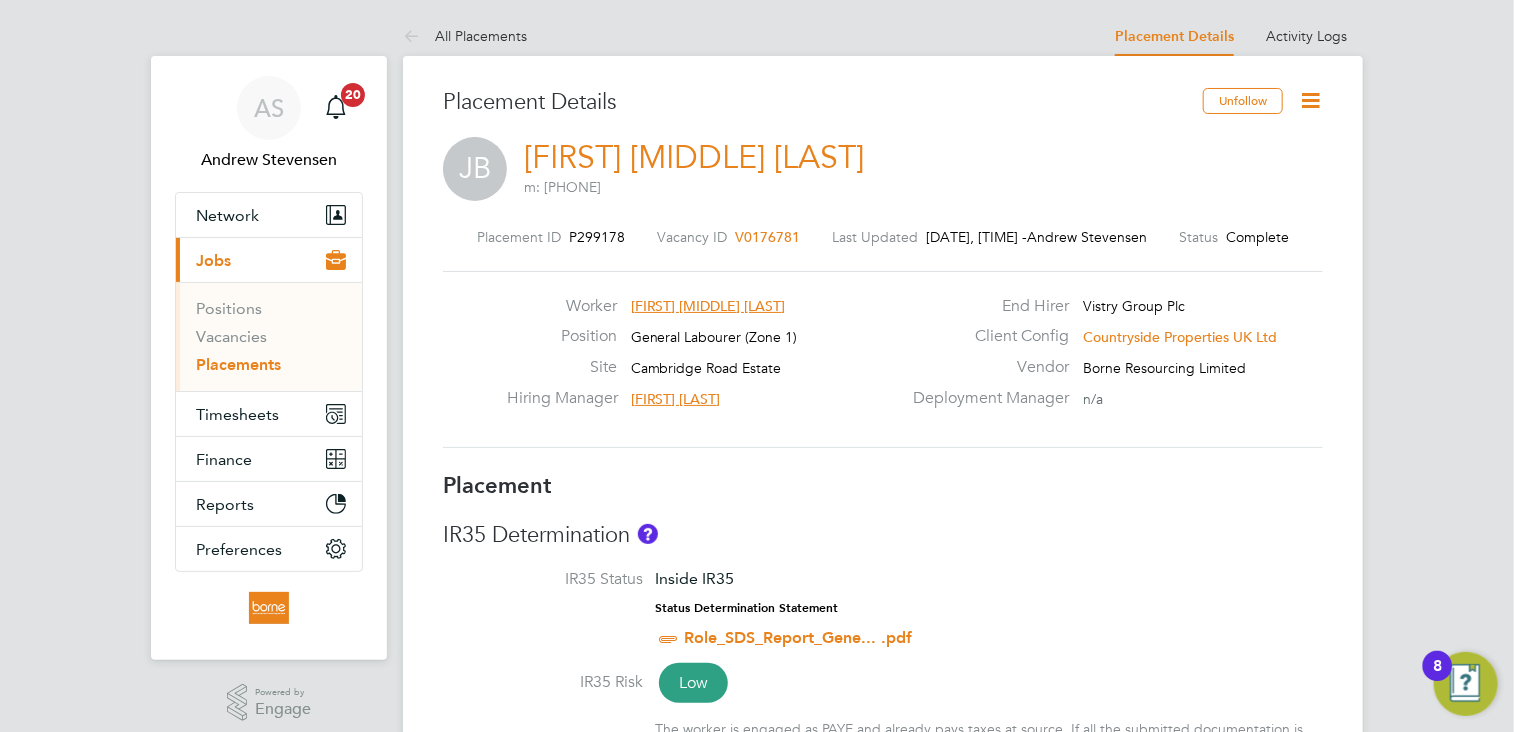 click on "AS   Andrew Stevensen   Notifications
20   Applications:   Network
Team Members   Businesses   Sites   Workers   Contacts   Current page:   Jobs
Positions   Vacancies   Placements   Timesheets
Timesheets   Expenses   Finance
Invoices & Credit Notes   Statements   Payments   Reports
Margin Report   Report Downloads   Preferences
My Business   Branding   Doc. Requirements   VMS Configurations   Notifications   Activity Logs
.st0{fill:#C0C1C2;}
Powered by Engage All Placements Placement Details   Activity Logs   Placement Details Activity Logs All Placements Placement Details   Unfollow JB   Junaid Baz Khan   m: 07500430321  Placement ID   P299178 Vacancy ID   V0176781   Last Updated   06 Aug 2025, 09:33 -  Andrew Stevensen Status" at bounding box center [757, 1033] 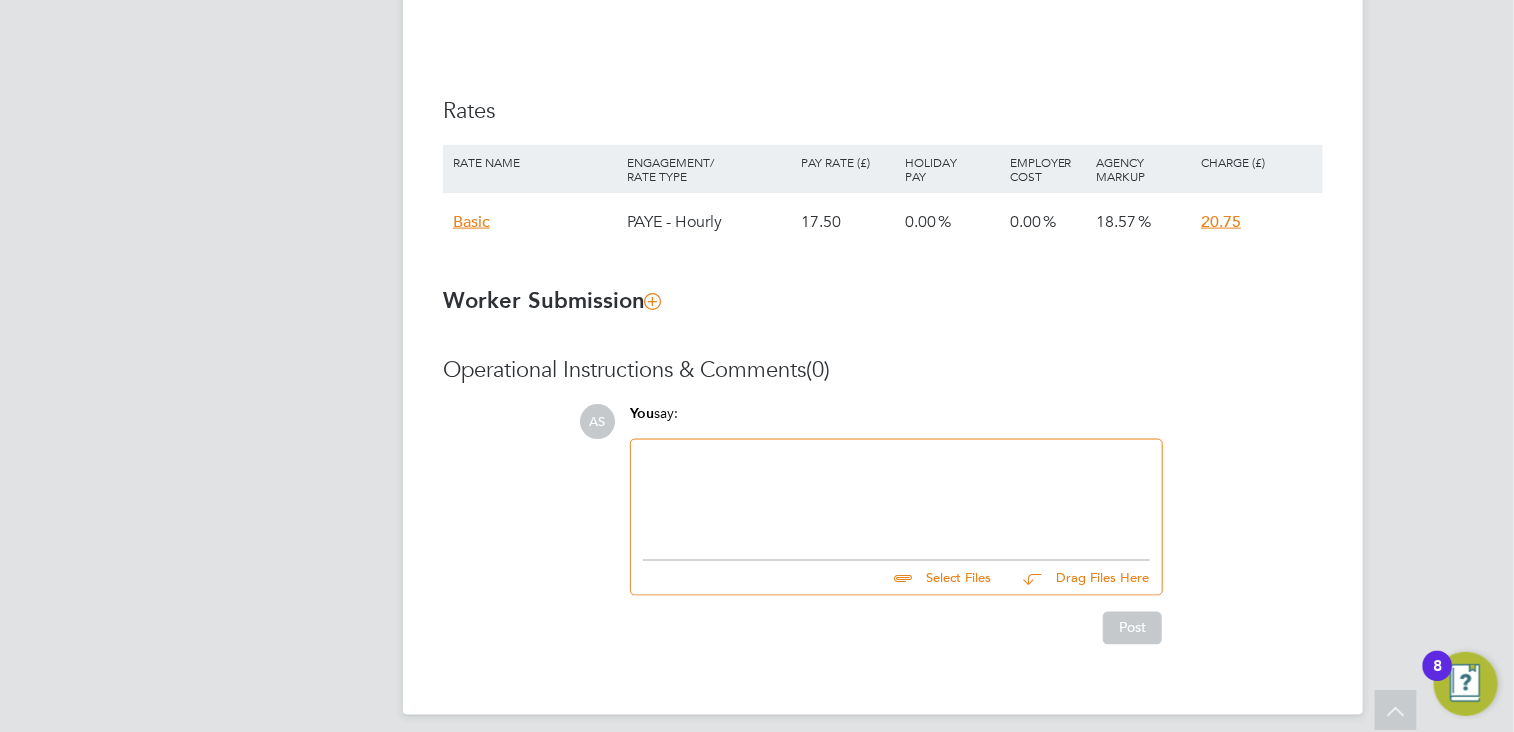 scroll, scrollTop: 1334, scrollLeft: 0, axis: vertical 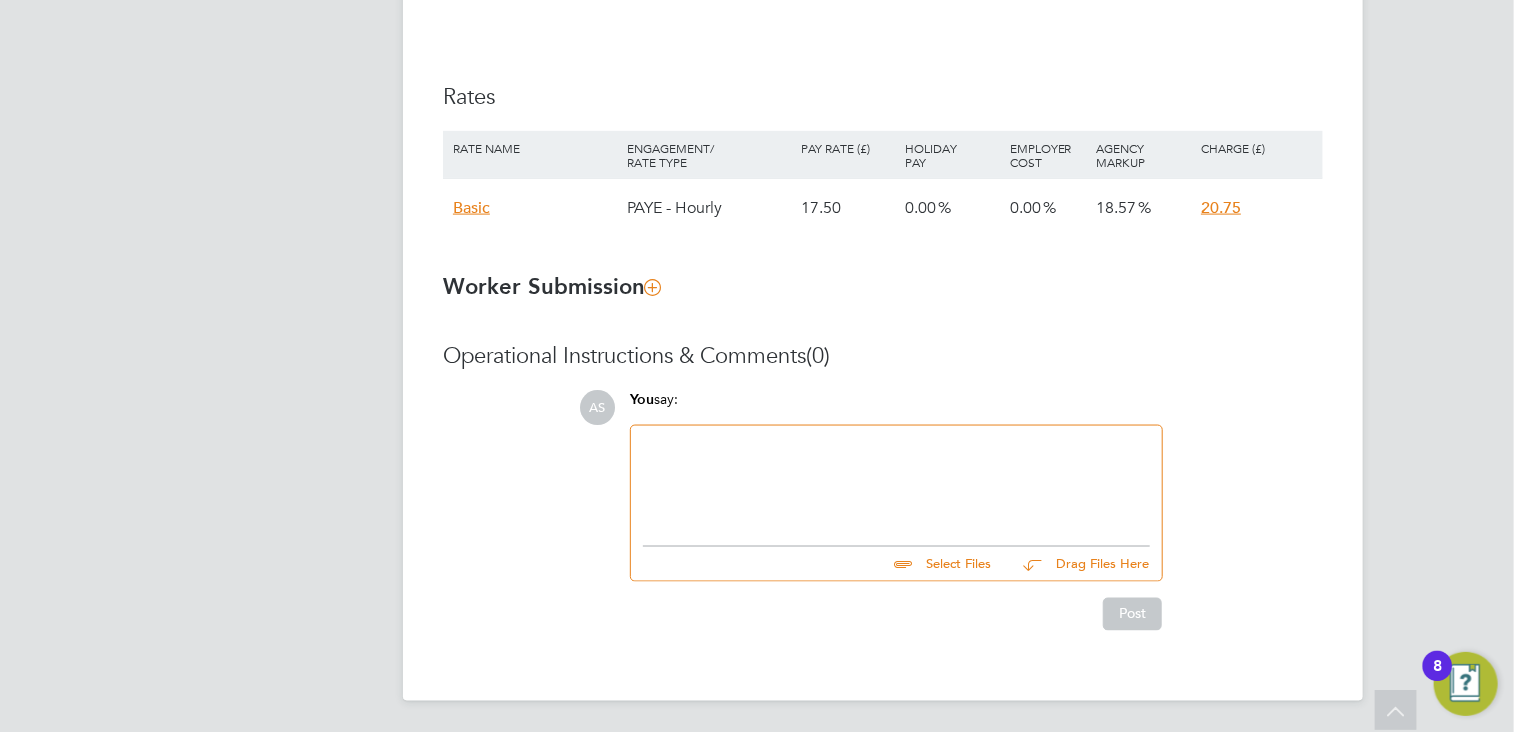click on "AS   Andrew Stevensen   Notifications
20   Applications:   Network
Team Members   Businesses   Sites   Workers   Contacts   Current page:   Jobs
Positions   Vacancies   Placements   Timesheets
Timesheets   Expenses   Finance
Invoices & Credit Notes   Statements   Payments   Reports
Margin Report   Report Downloads   Preferences
My Business   Branding   Doc. Requirements   VMS Configurations   Notifications   Activity Logs
.st0{fill:#C0C1C2;}
Powered by Engage All Placements Placement Details   Activity Logs   Placement Details Activity Logs All Placements Placement Details   Unfollow JB   Junaid Baz Khan   m: 07500430321  Placement ID   P299178 Vacancy ID   V0176781   Last Updated   06 Aug 2025, 09:33 -  Andrew Stevensen Status" at bounding box center (757, -301) 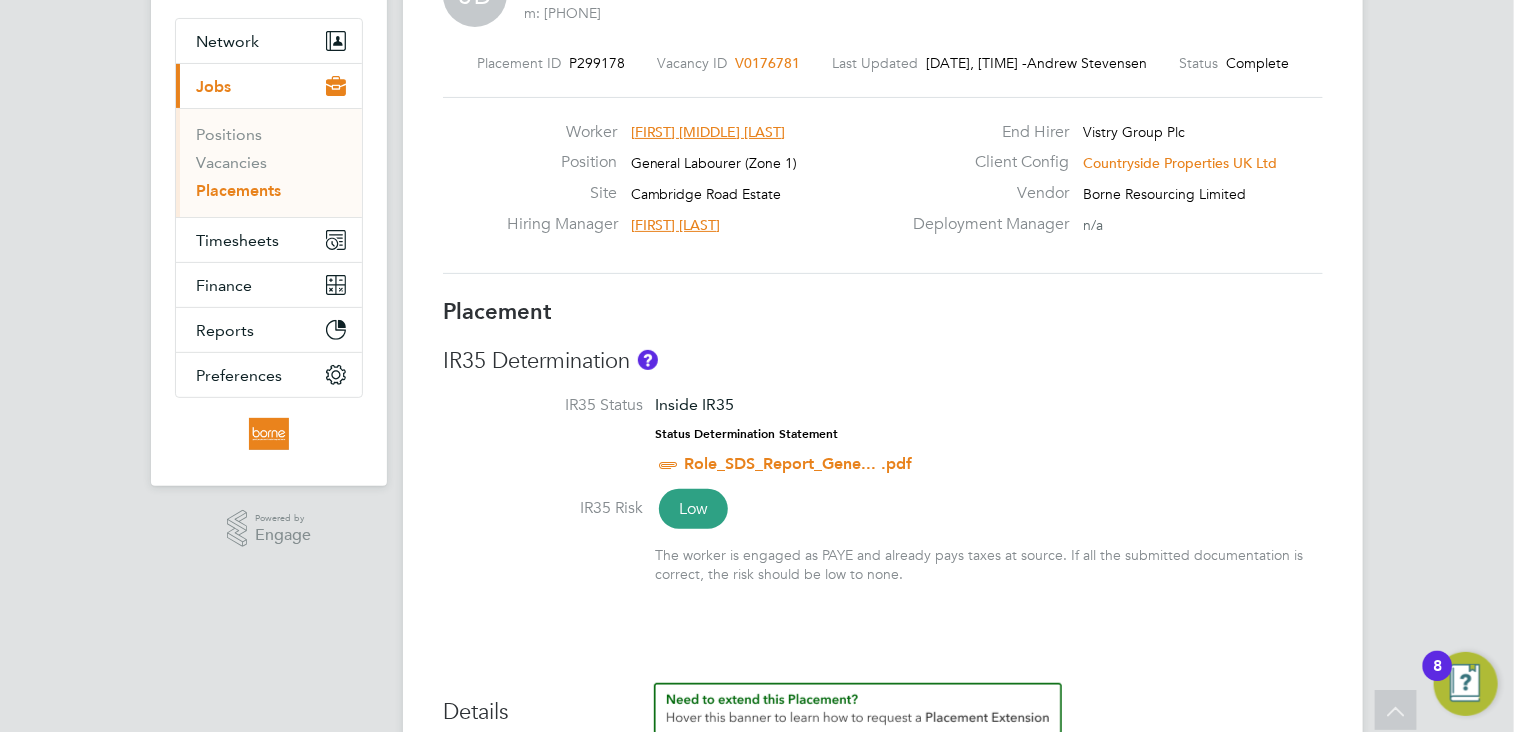 scroll, scrollTop: 0, scrollLeft: 0, axis: both 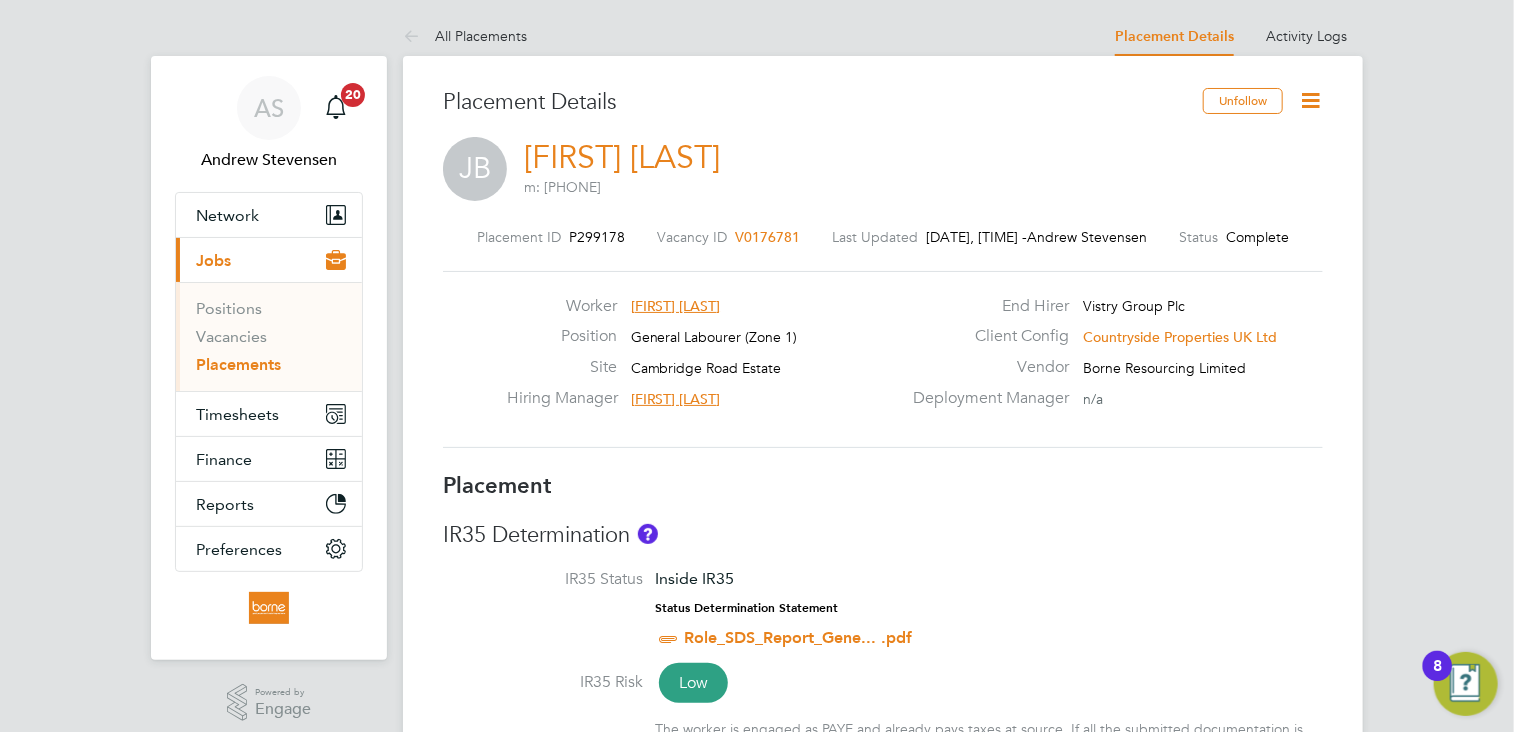 type 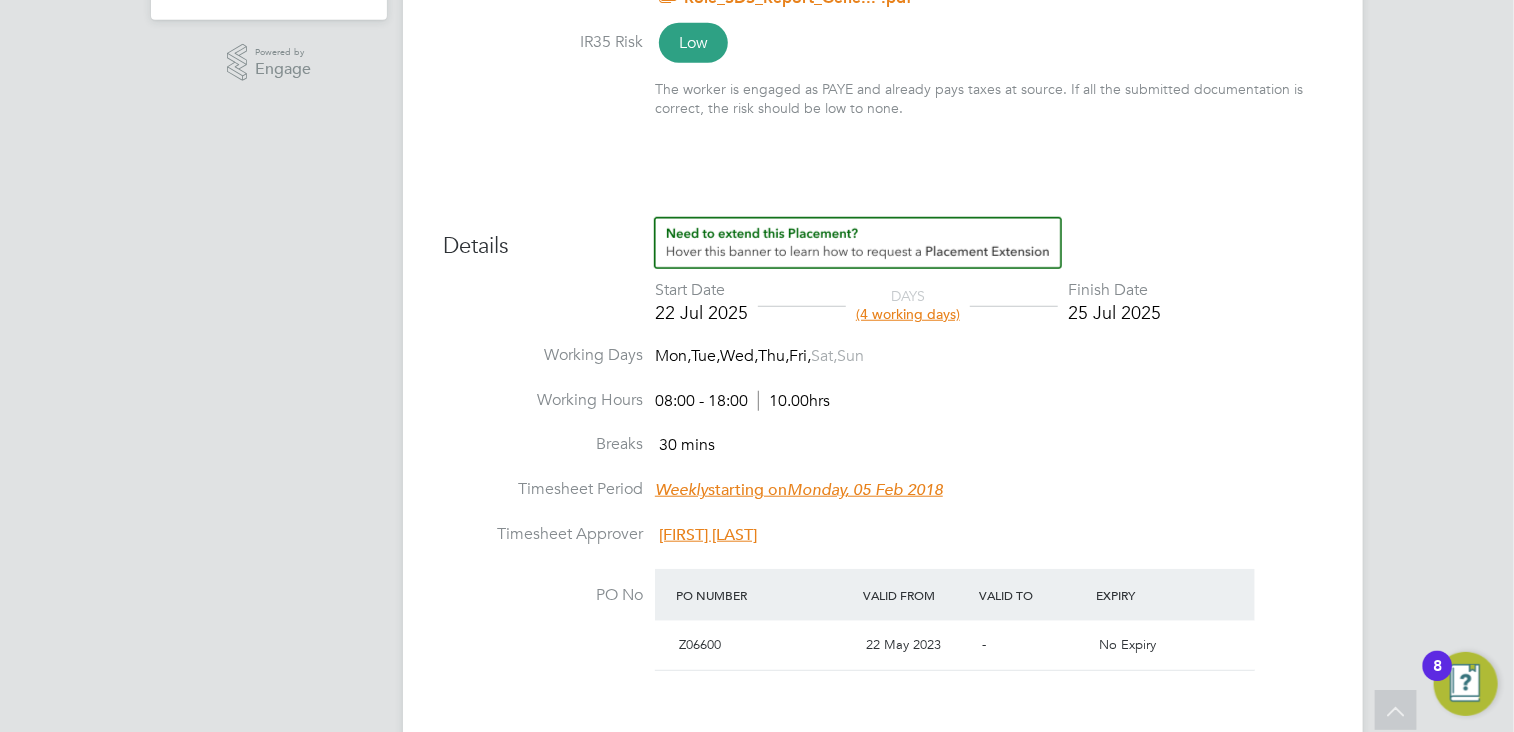 scroll, scrollTop: 760, scrollLeft: 0, axis: vertical 